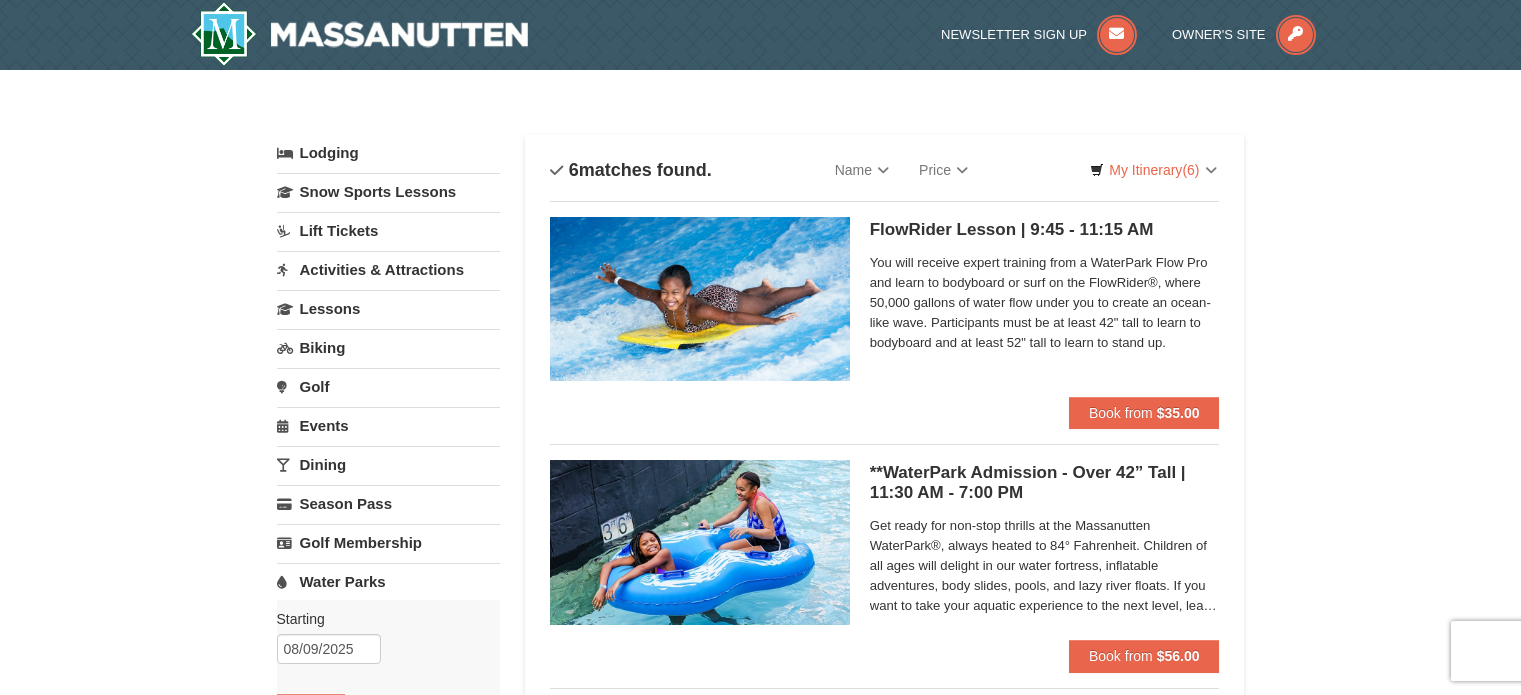 scroll, scrollTop: 0, scrollLeft: 0, axis: both 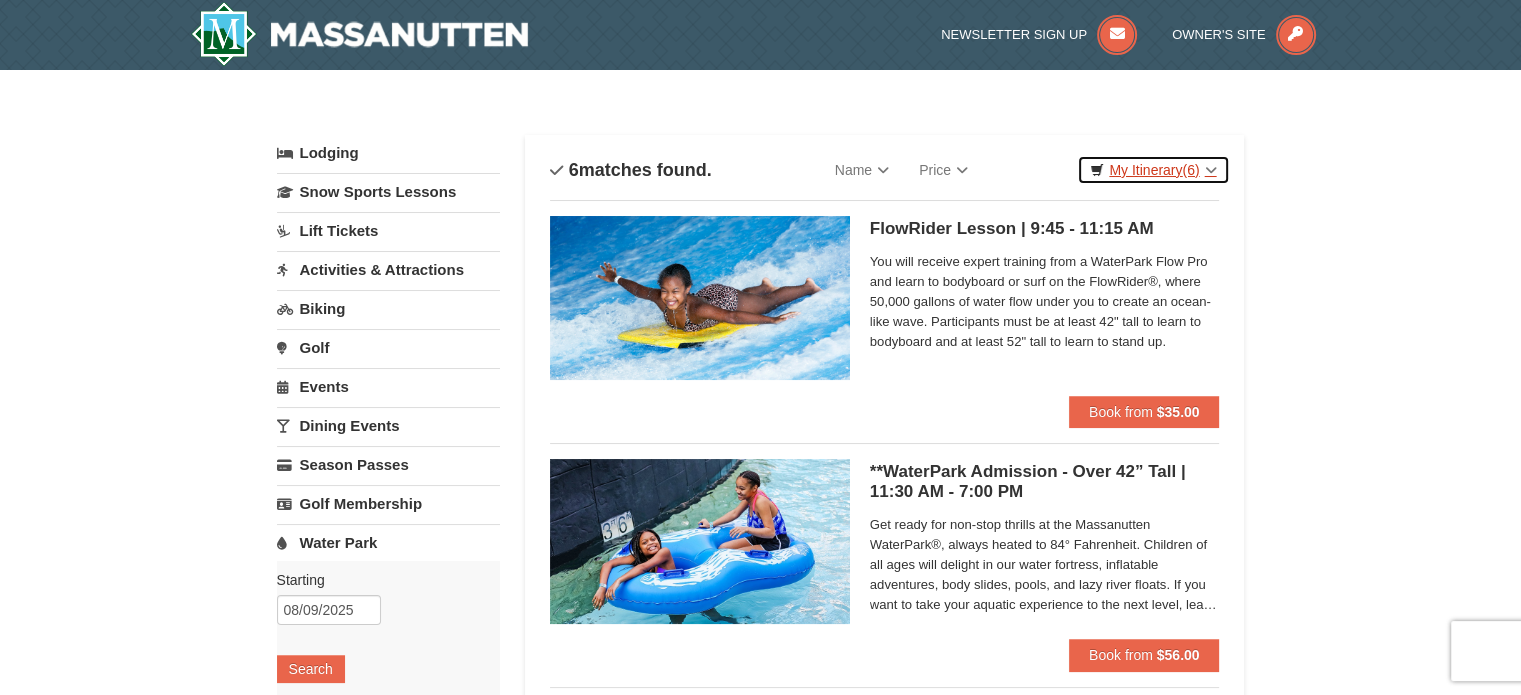 click on "My Itinerary (6)" at bounding box center (1153, 170) 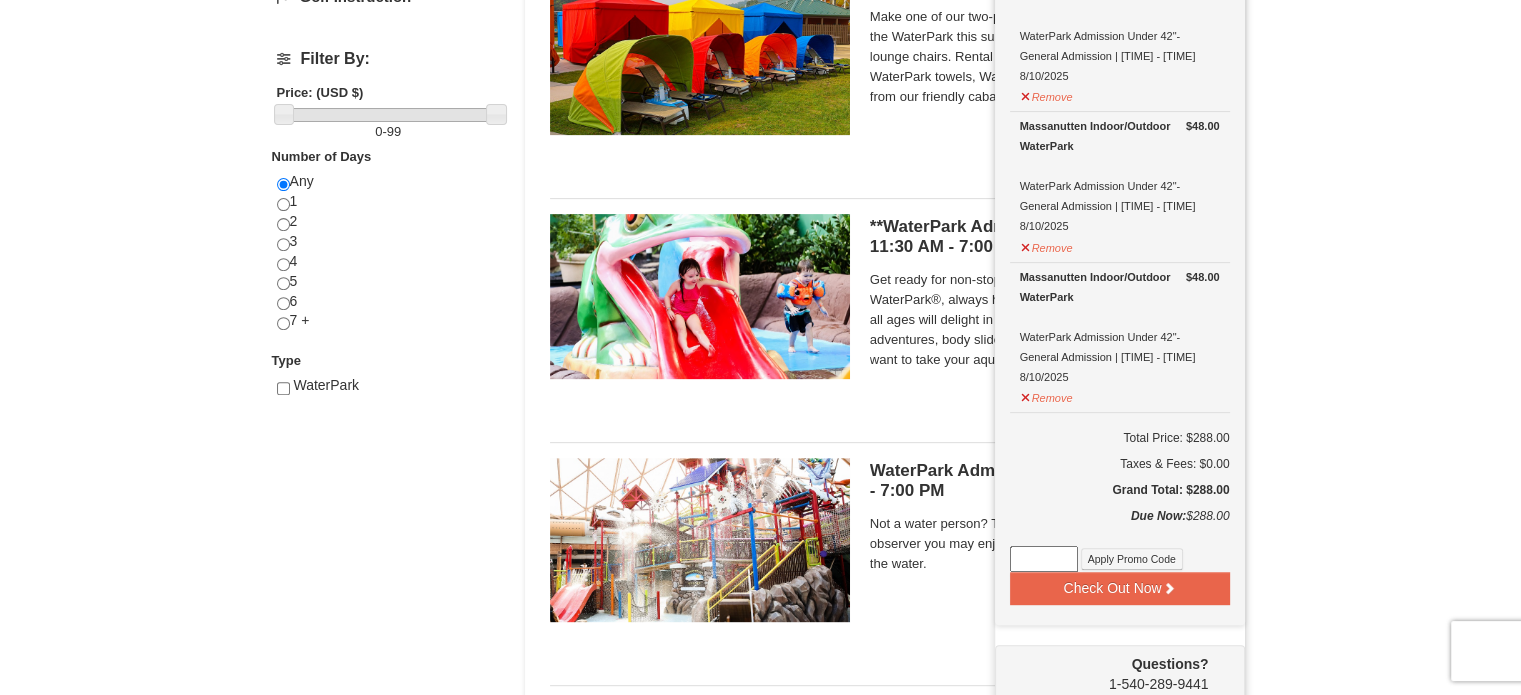 scroll, scrollTop: 743, scrollLeft: 0, axis: vertical 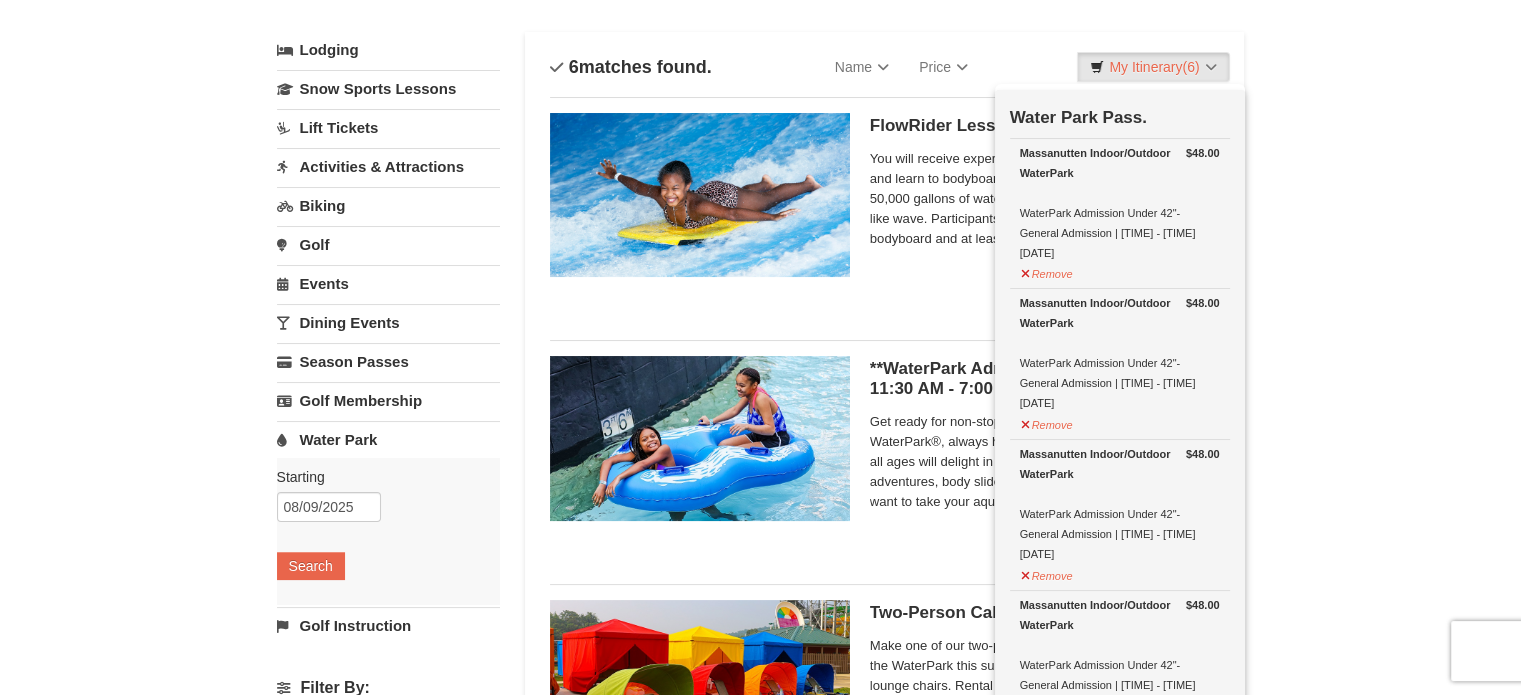 click on "×
Categories
List
Filter
My Itinerary (6)
Check Out Now
Water Park Pass.
$48.00
Massanutten Indoor/Outdoor WaterPark
WaterPark Admission Under 42"- General Admission | [TIME] - [TIME]
[DATE]" at bounding box center (760, 789) 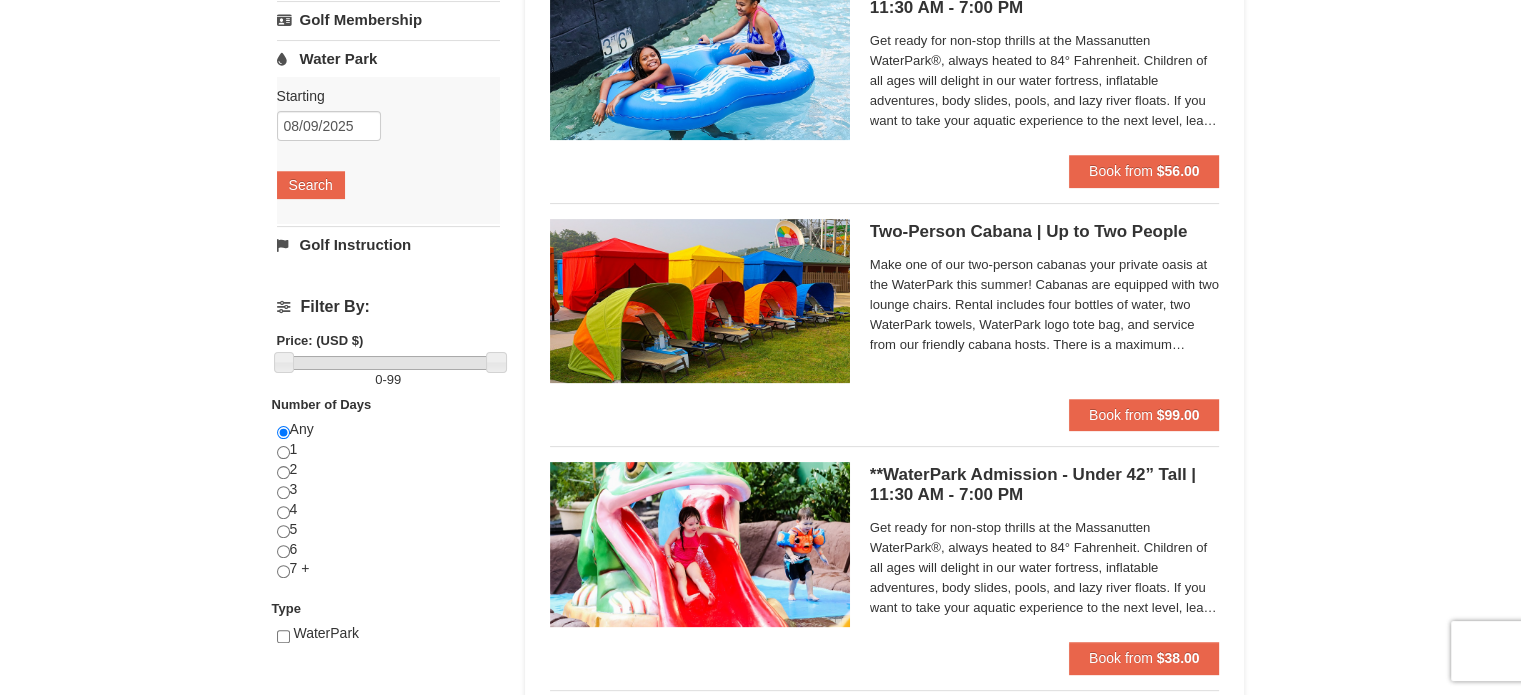 scroll, scrollTop: 488, scrollLeft: 0, axis: vertical 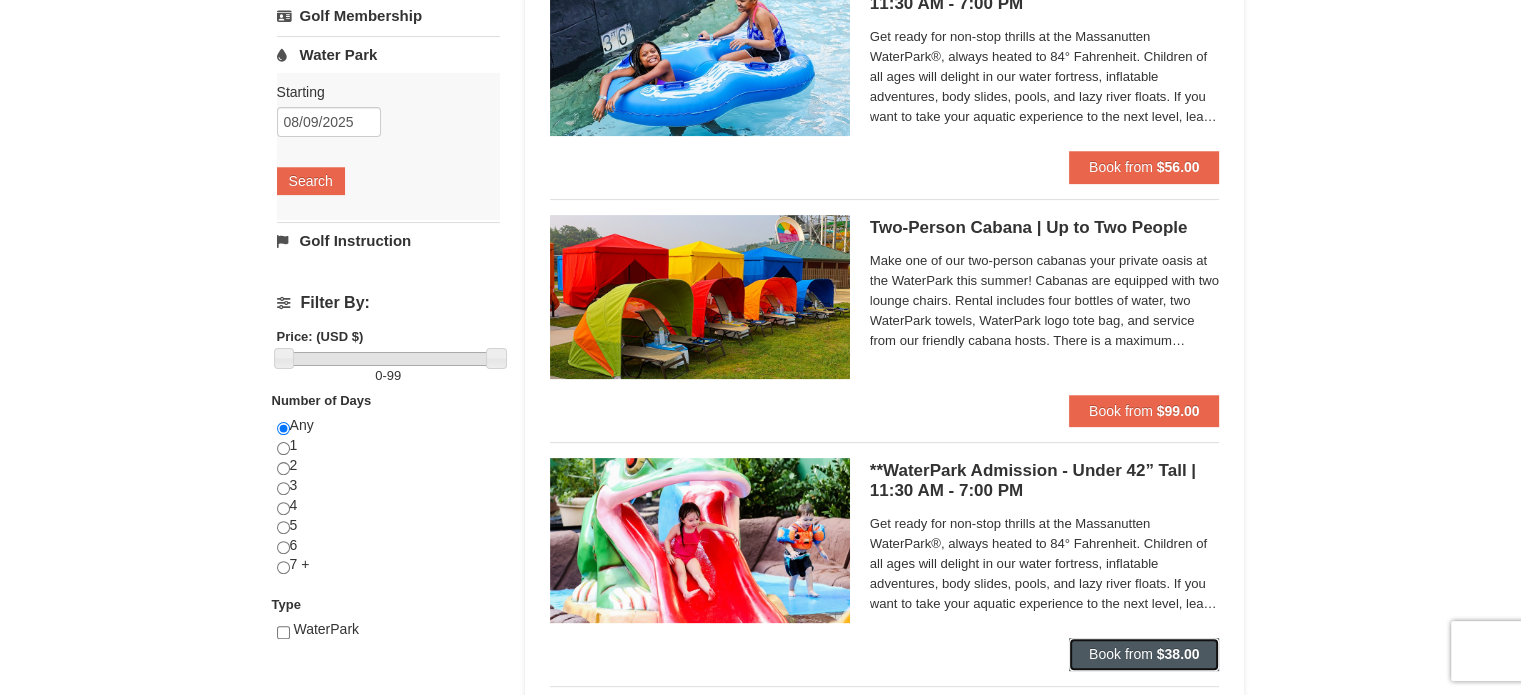 click on "Book from   $38.00" at bounding box center (1144, 654) 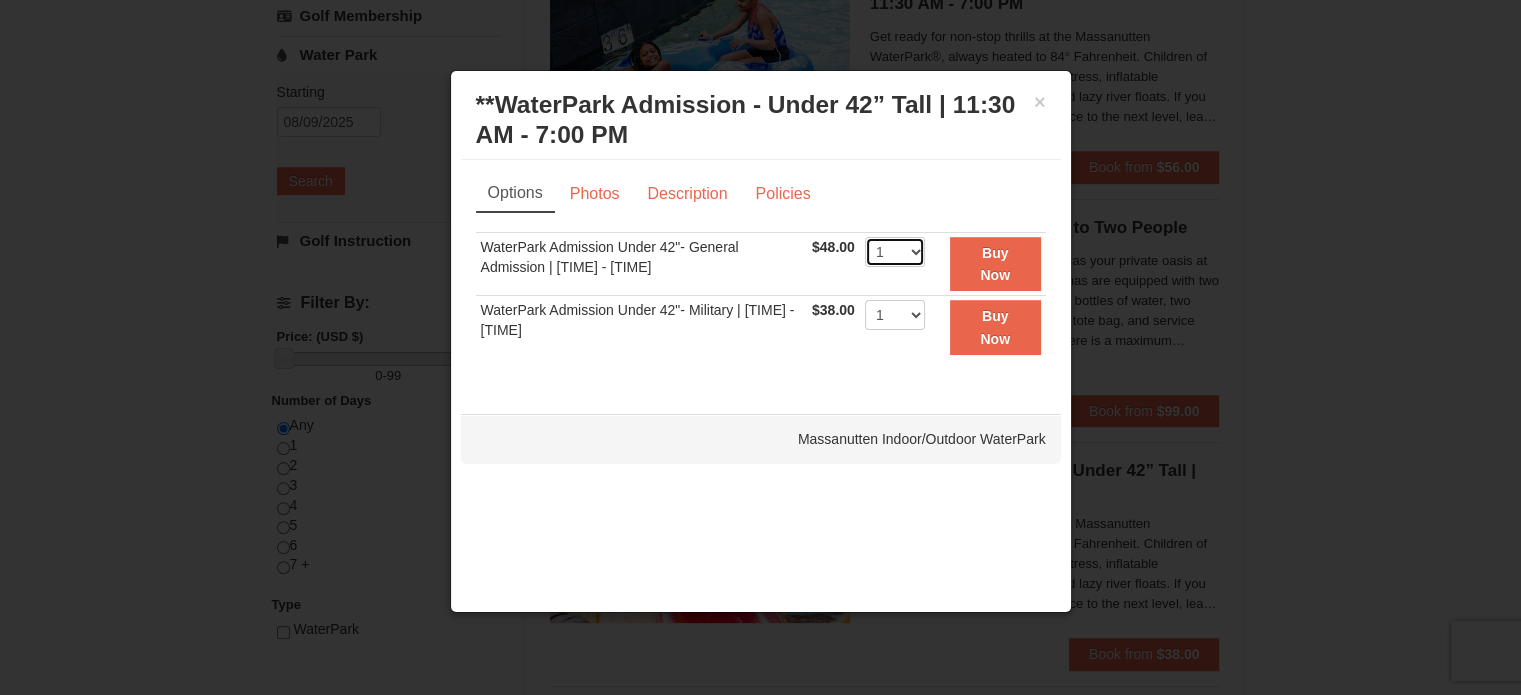click on "1
2
3
4
5
6
7
8
9
10
11
12
13
14
15
16
17
18
19
20
21 22" at bounding box center (895, 252) 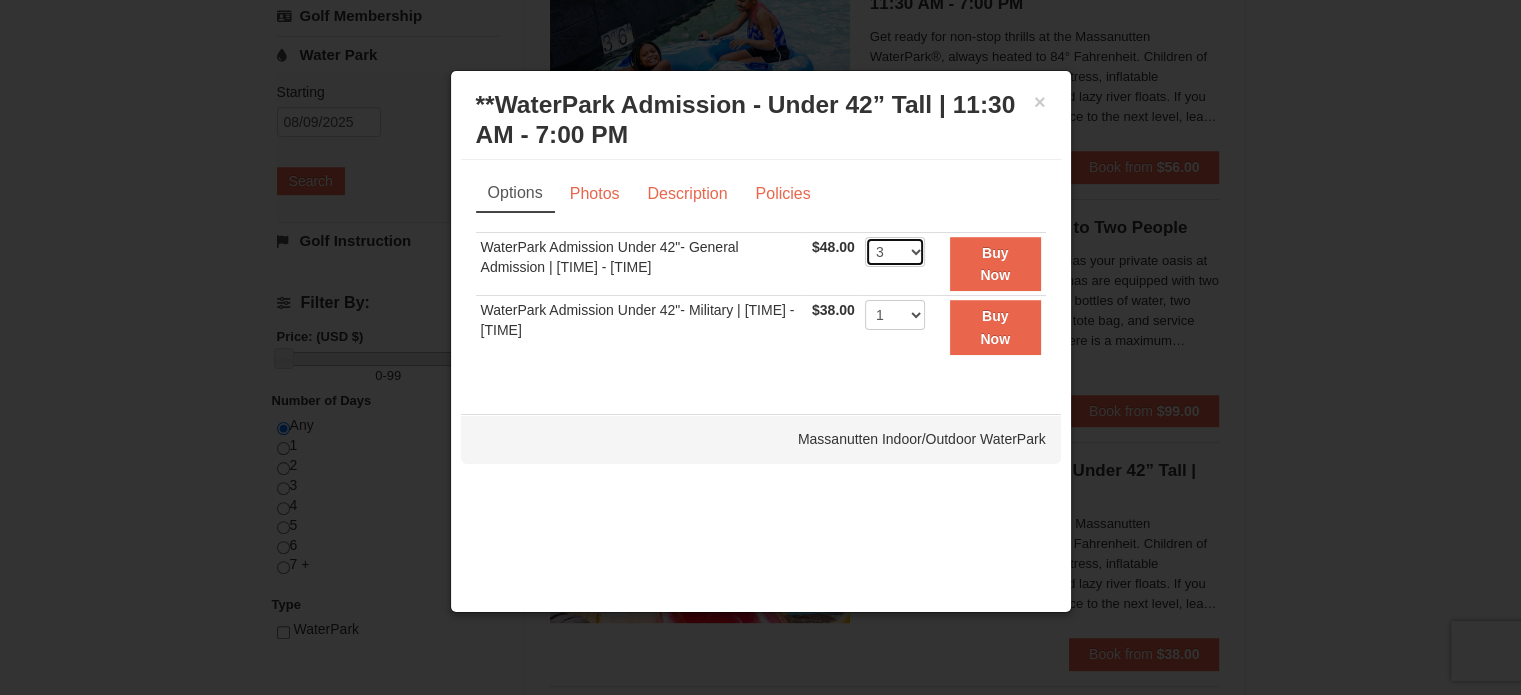 click on "1
2
3
4
5
6
7
8
9
10
11
12
13
14
15
16
17
18
19
20
21 22" at bounding box center (895, 252) 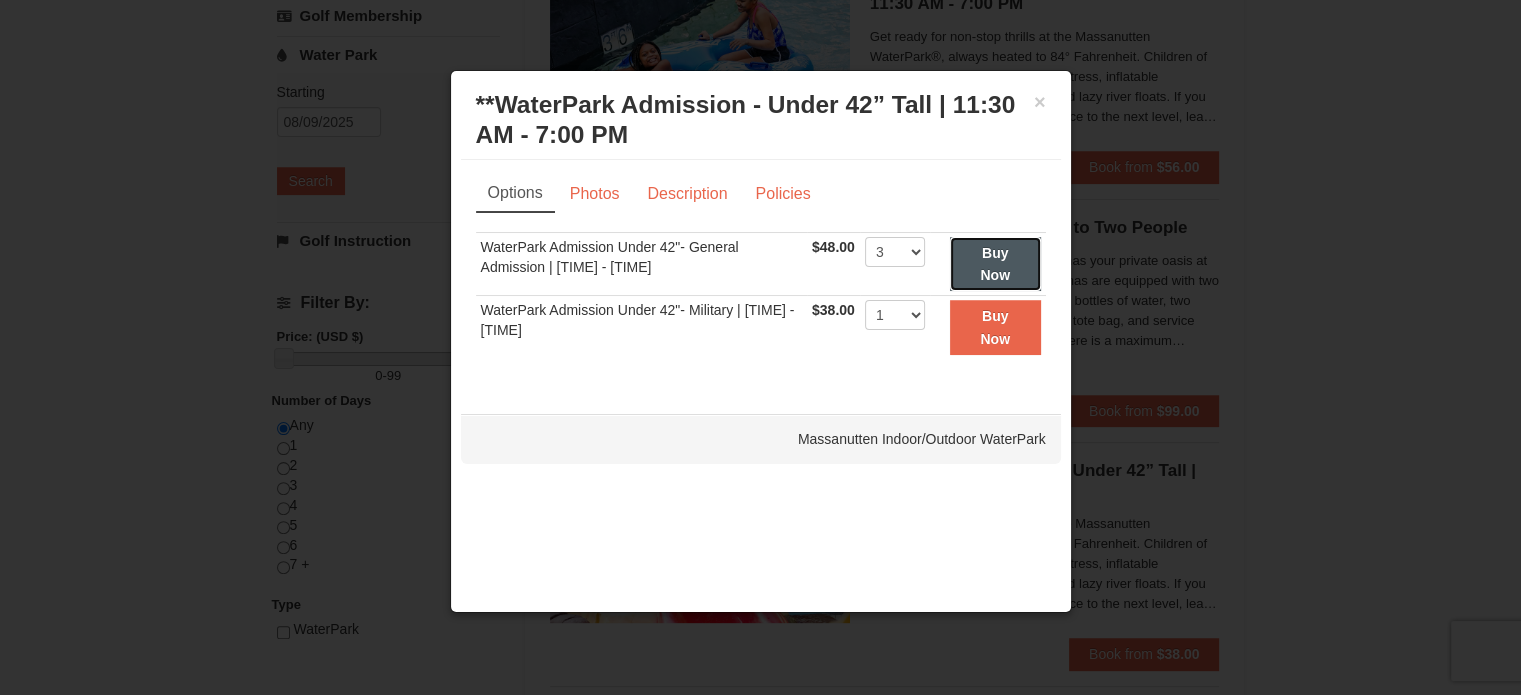 click on "Buy Now" at bounding box center (995, 264) 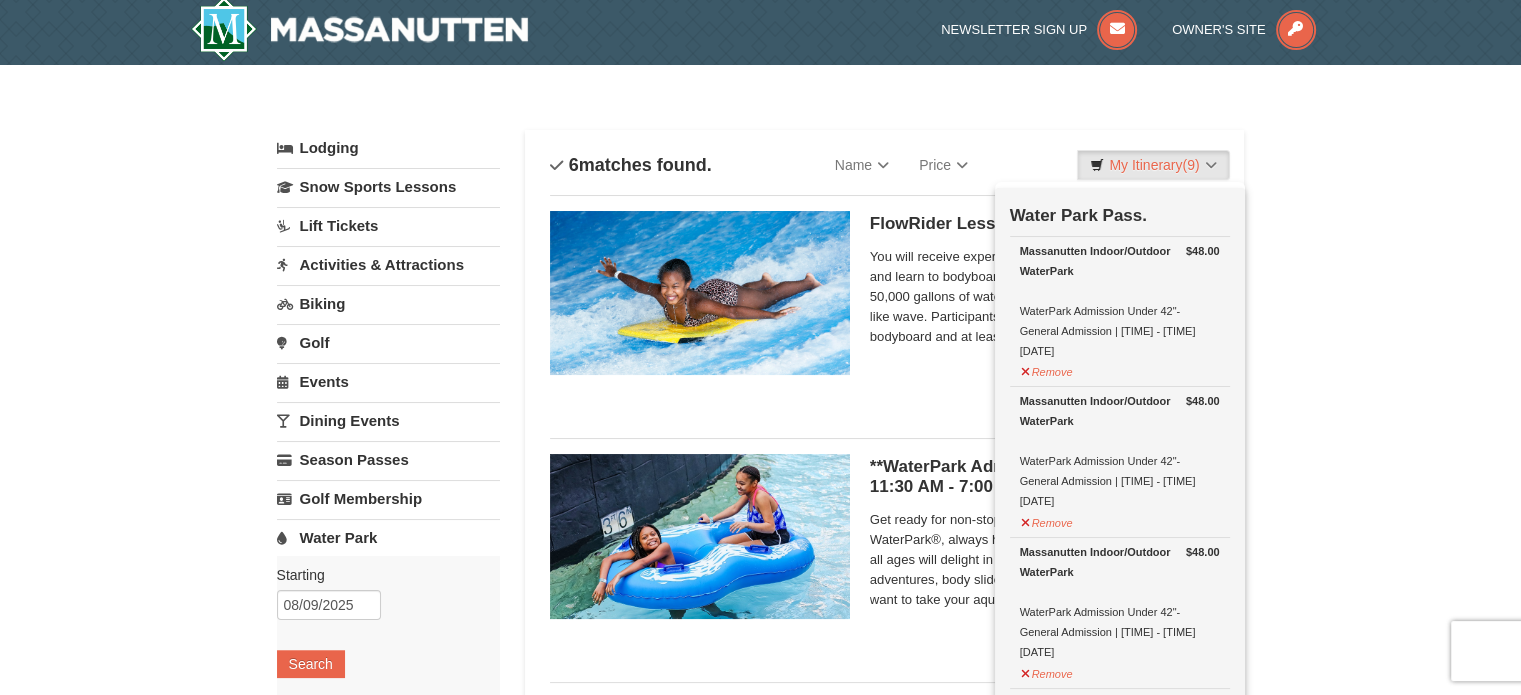 scroll, scrollTop: 6, scrollLeft: 0, axis: vertical 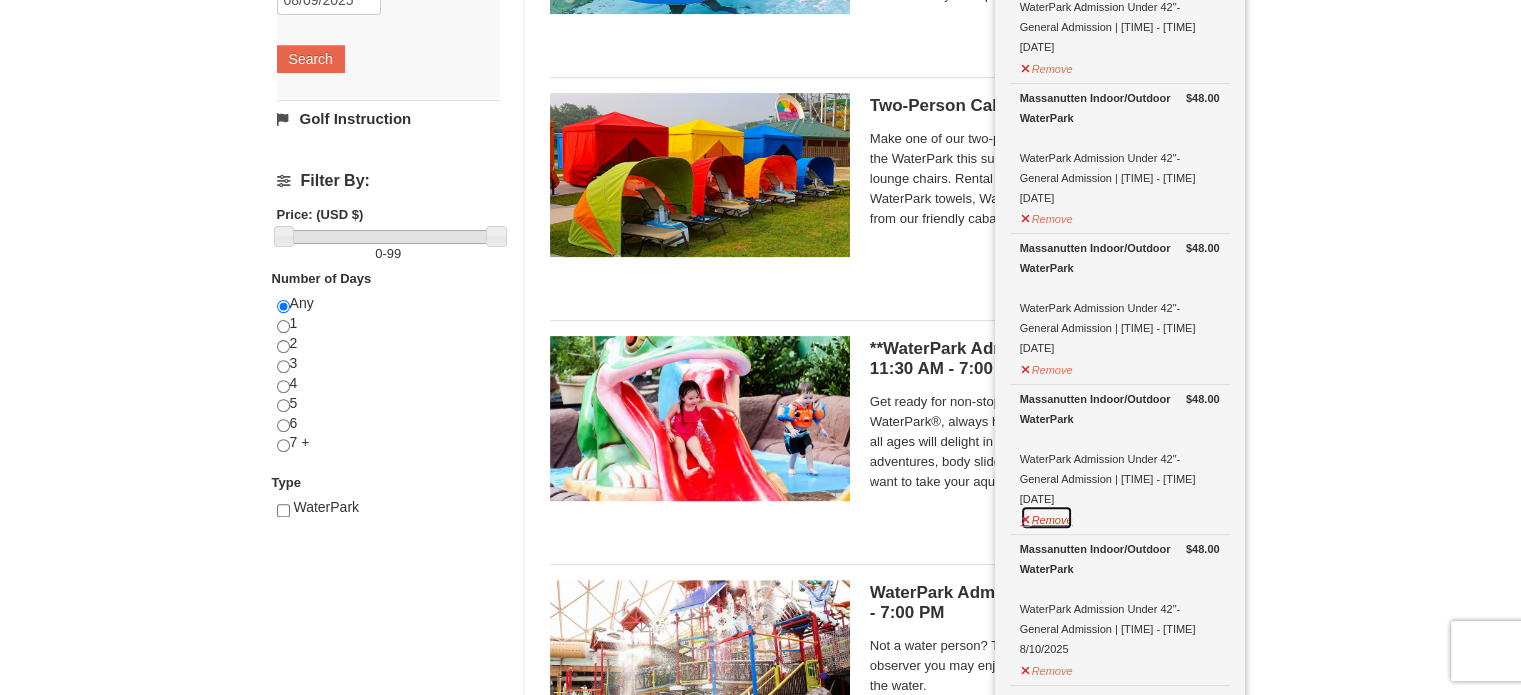 click on "Remove" at bounding box center [1047, 517] 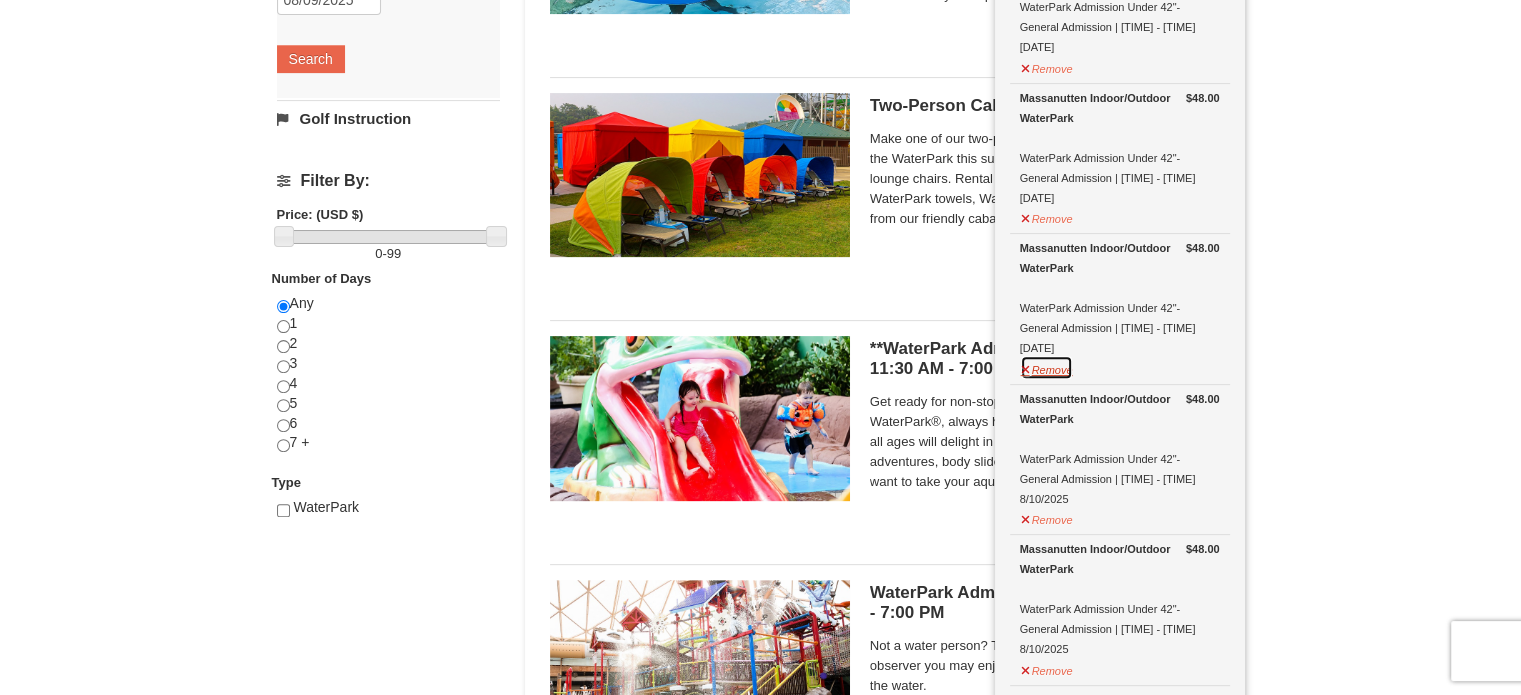 click on "Remove" at bounding box center [1047, 367] 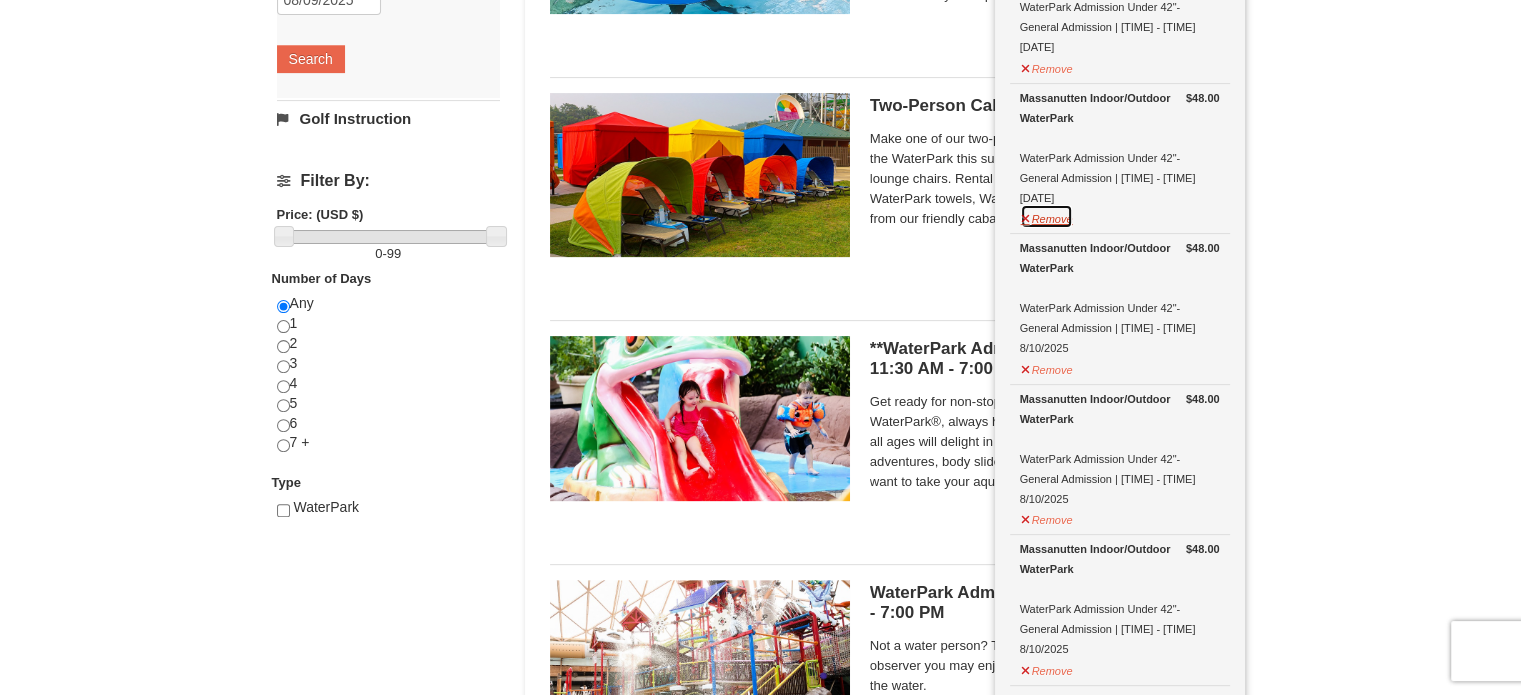 click on "Remove" at bounding box center (1047, 216) 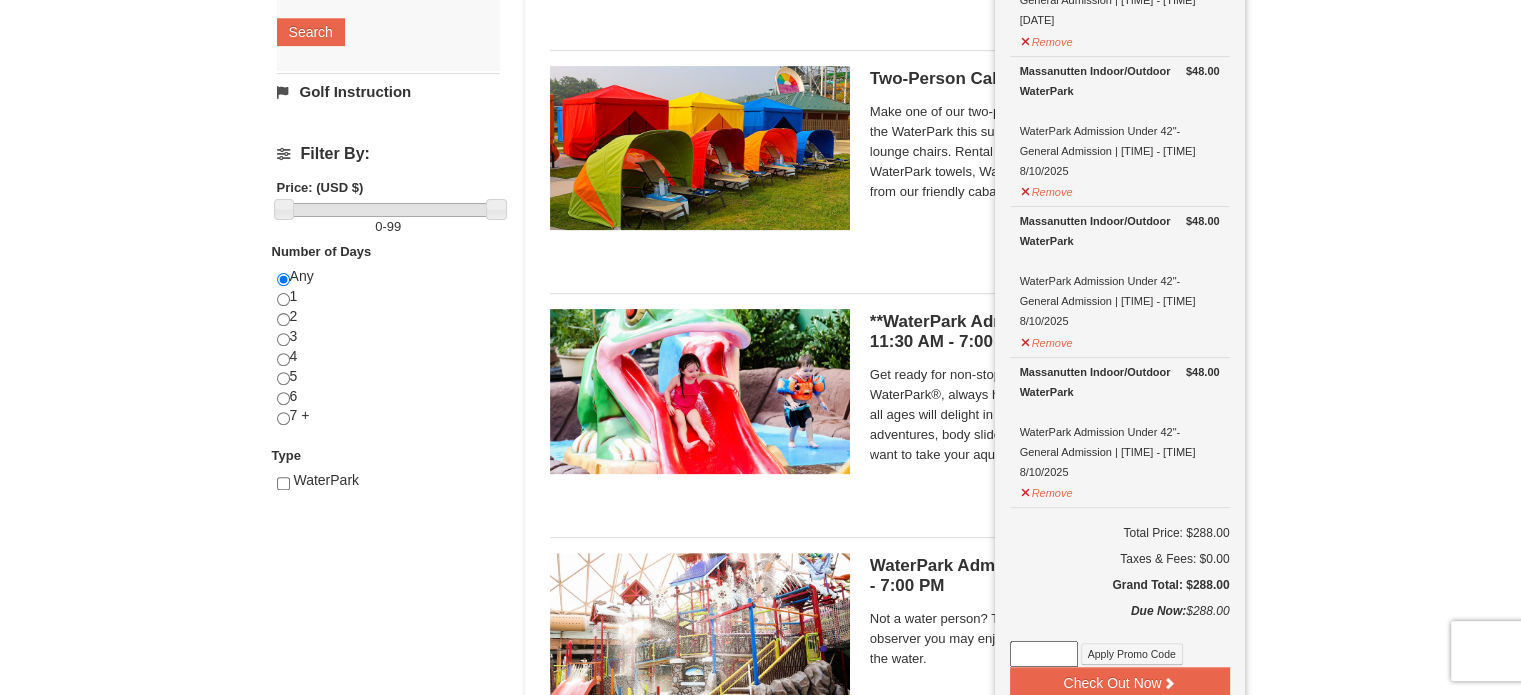 scroll, scrollTop: 653, scrollLeft: 0, axis: vertical 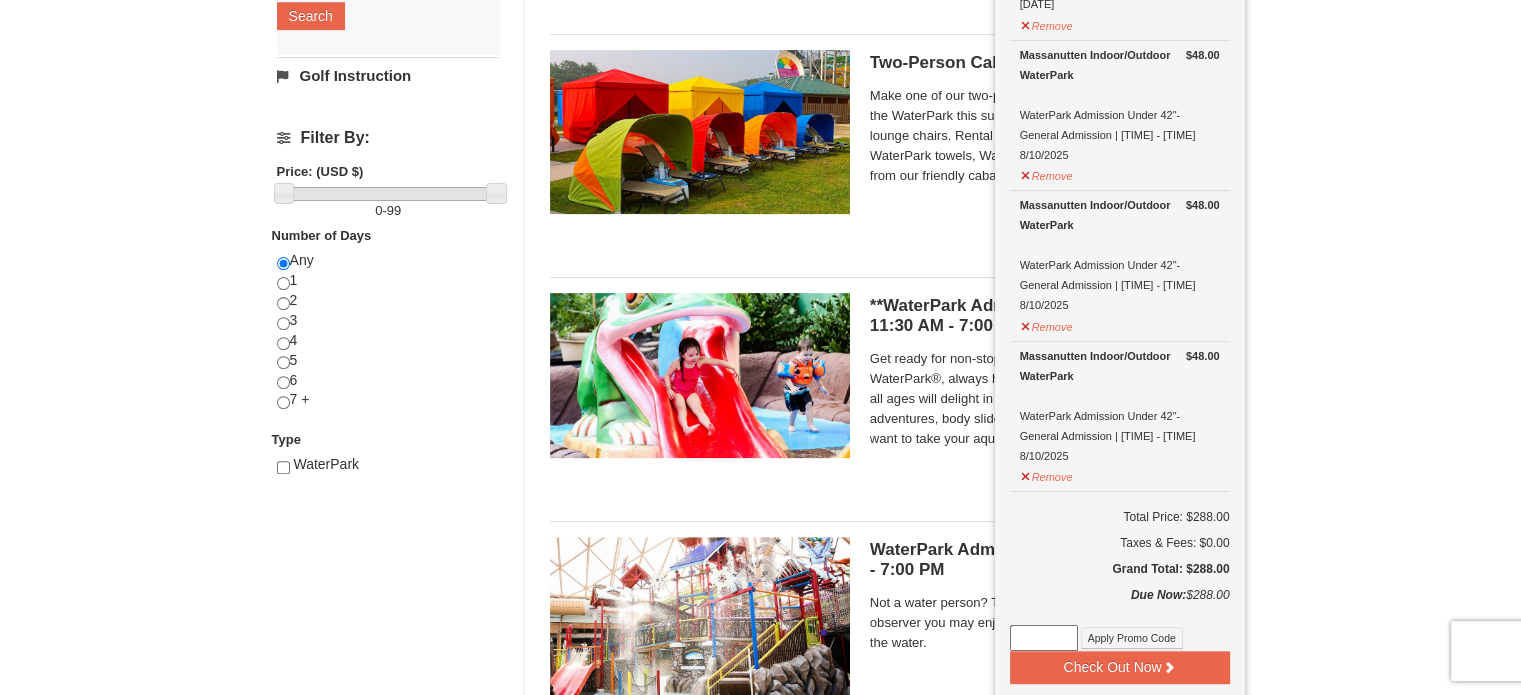 click on "**WaterPark Admission - Under 42” Tall | [TIME] - [TIME]  Massanutten Indoor/Outdoor WaterPark" at bounding box center (1045, 316) 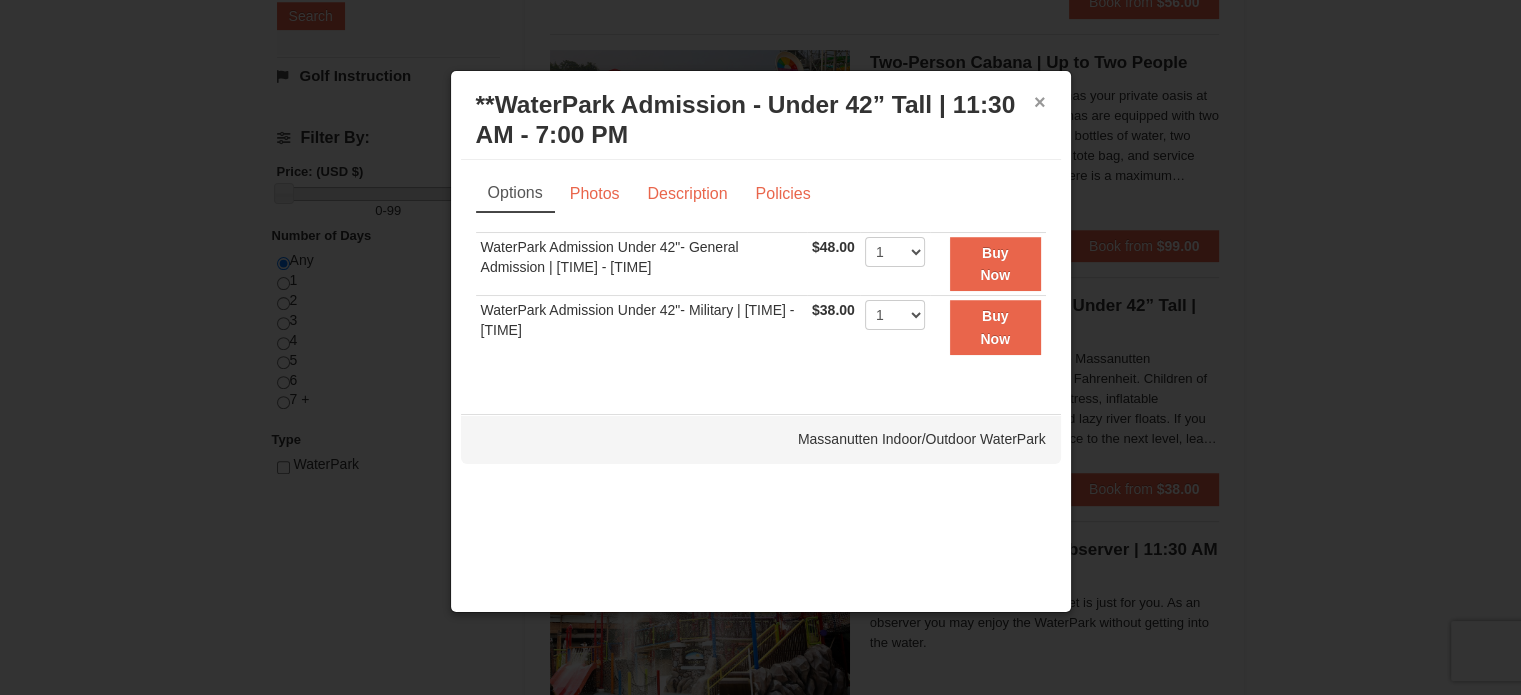 click on "×" at bounding box center [1040, 102] 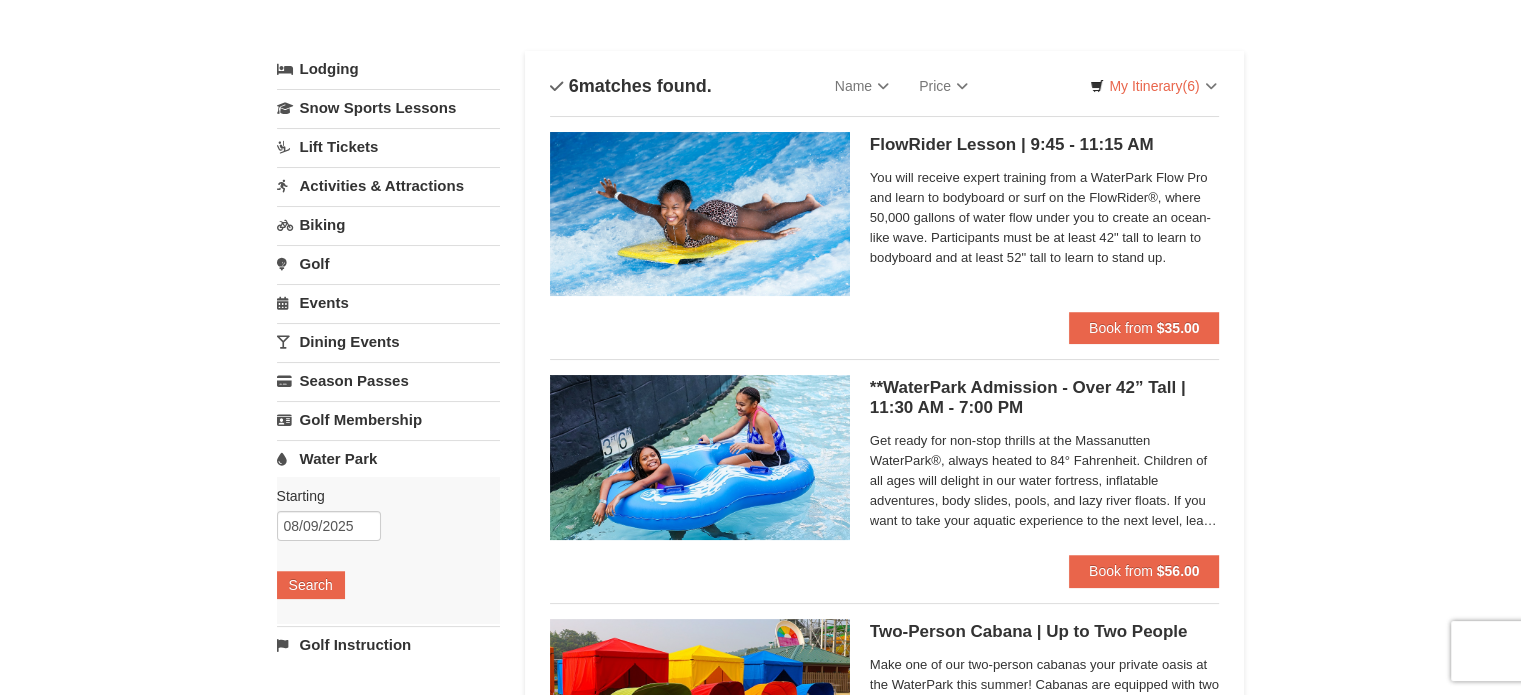 scroll, scrollTop: 81, scrollLeft: 0, axis: vertical 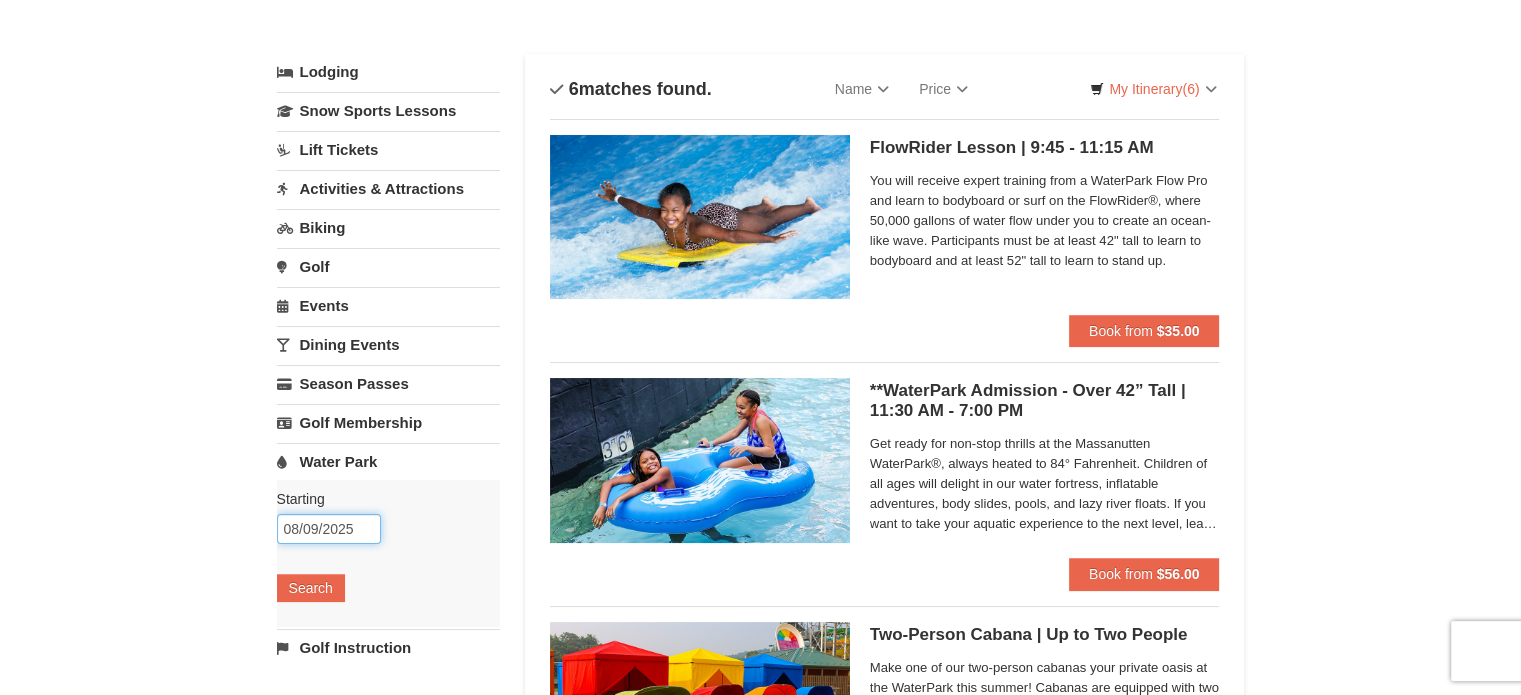 click on "08/09/2025" at bounding box center (329, 529) 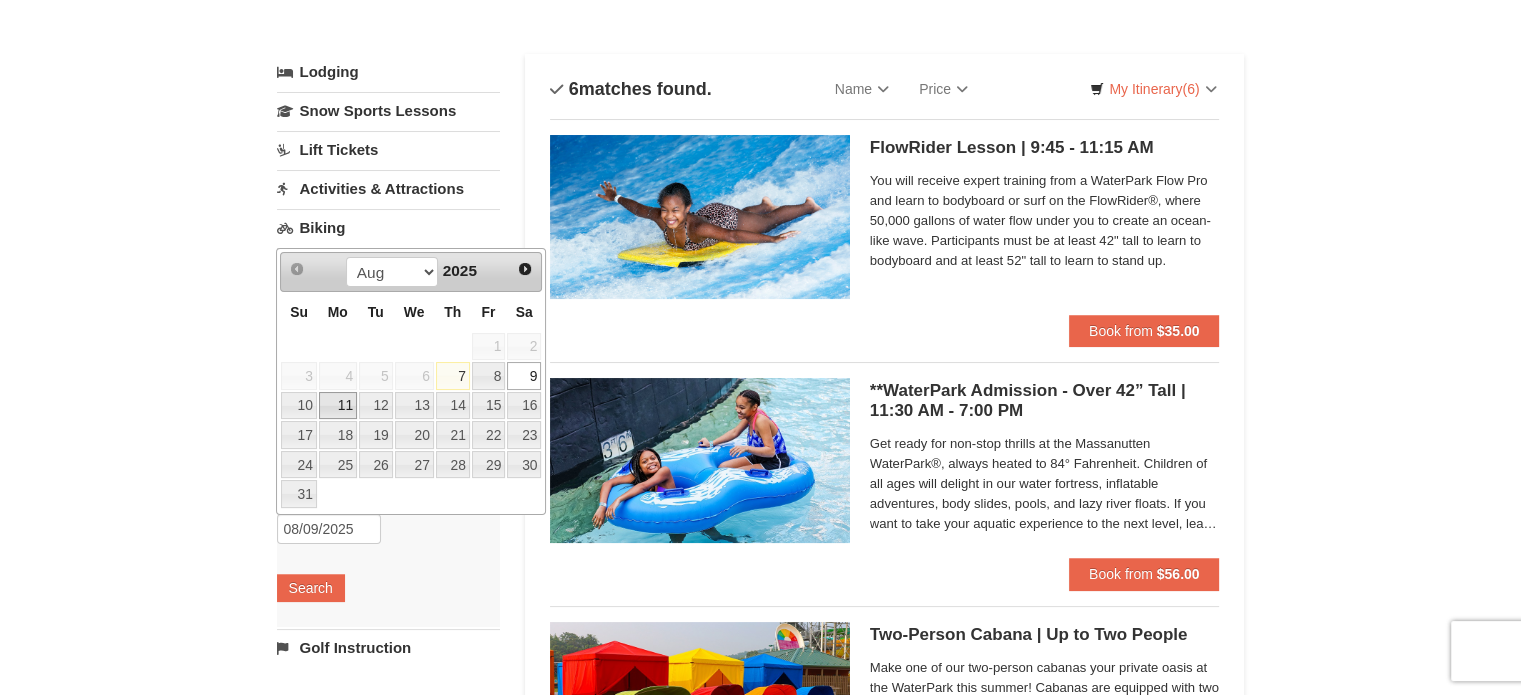 click on "11" at bounding box center [338, 406] 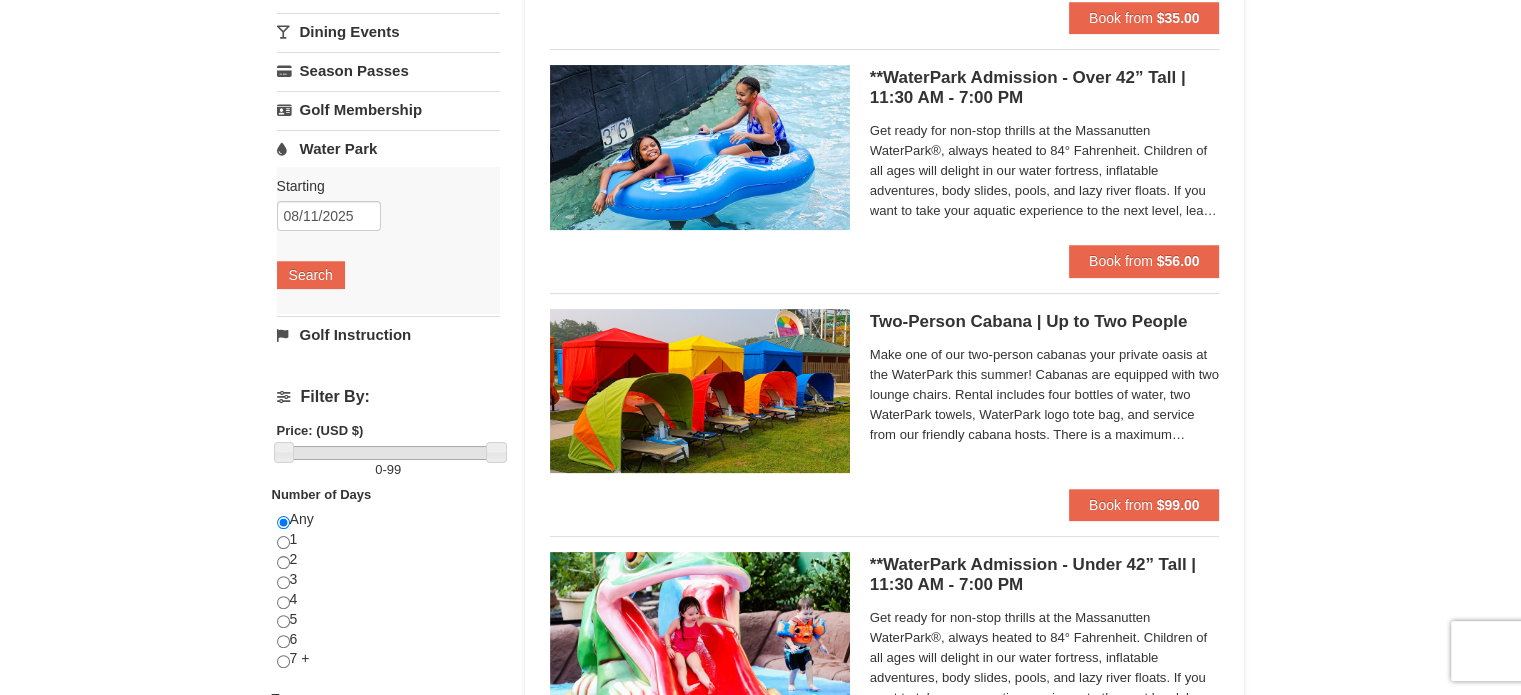 scroll, scrollTop: 566, scrollLeft: 0, axis: vertical 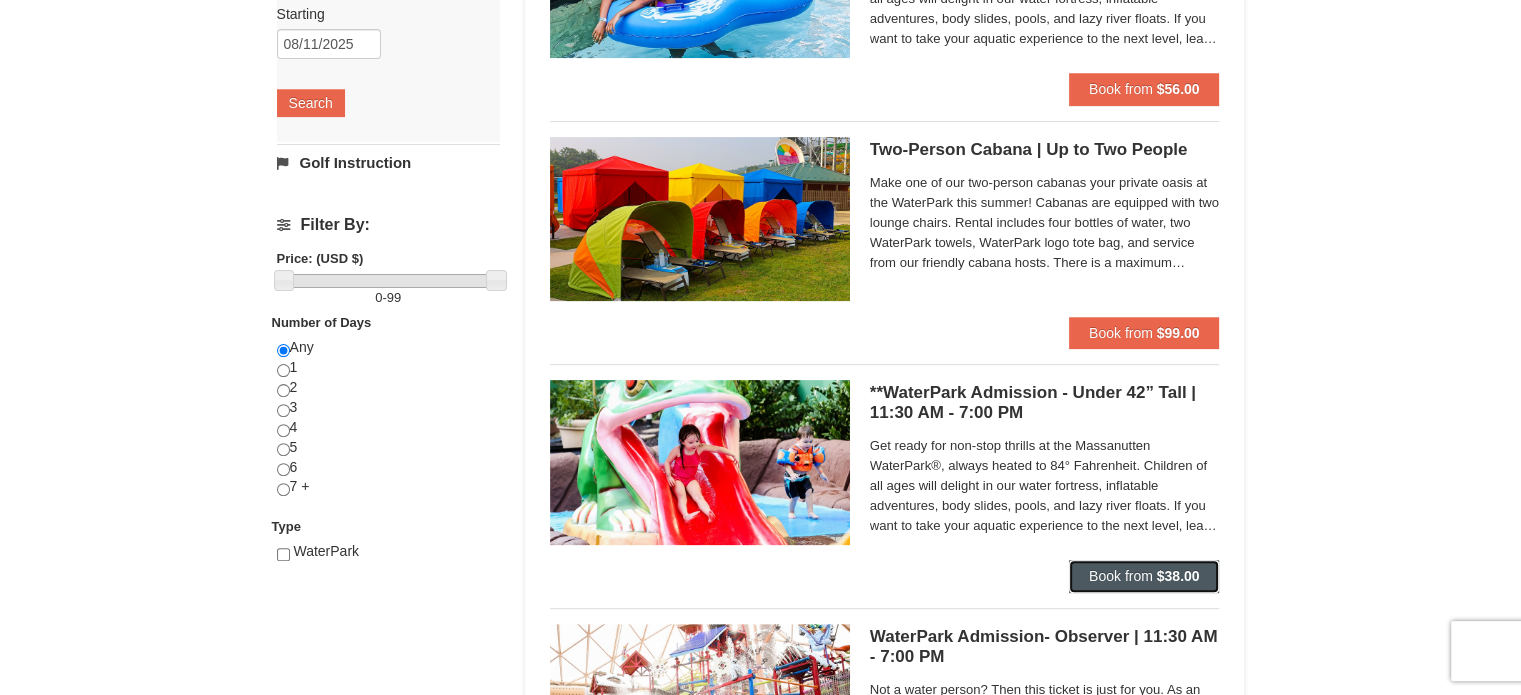 click on "Book from" at bounding box center (1121, 576) 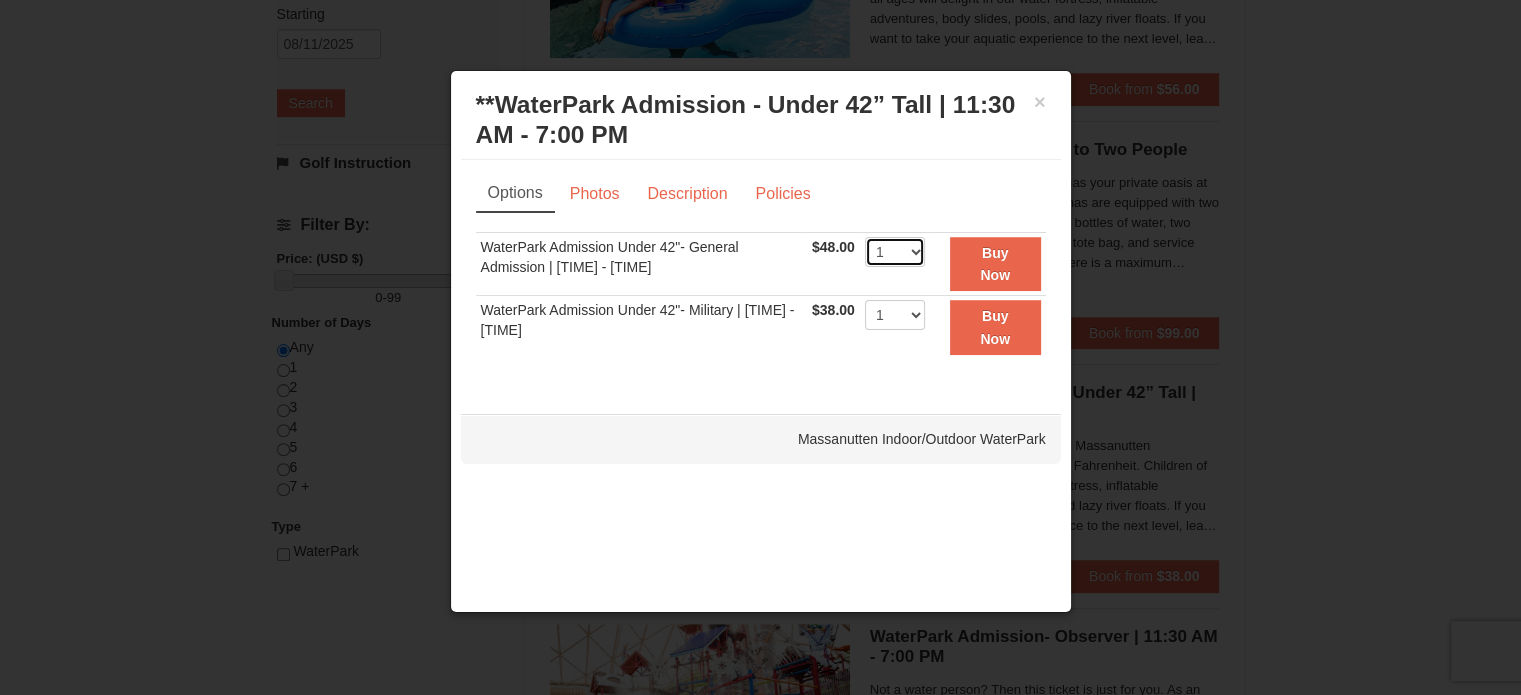 click on "1
2
3
4
5
6
7
8
9
10
11
12
13
14
15
16
17
18
19
20
21 22" at bounding box center (895, 252) 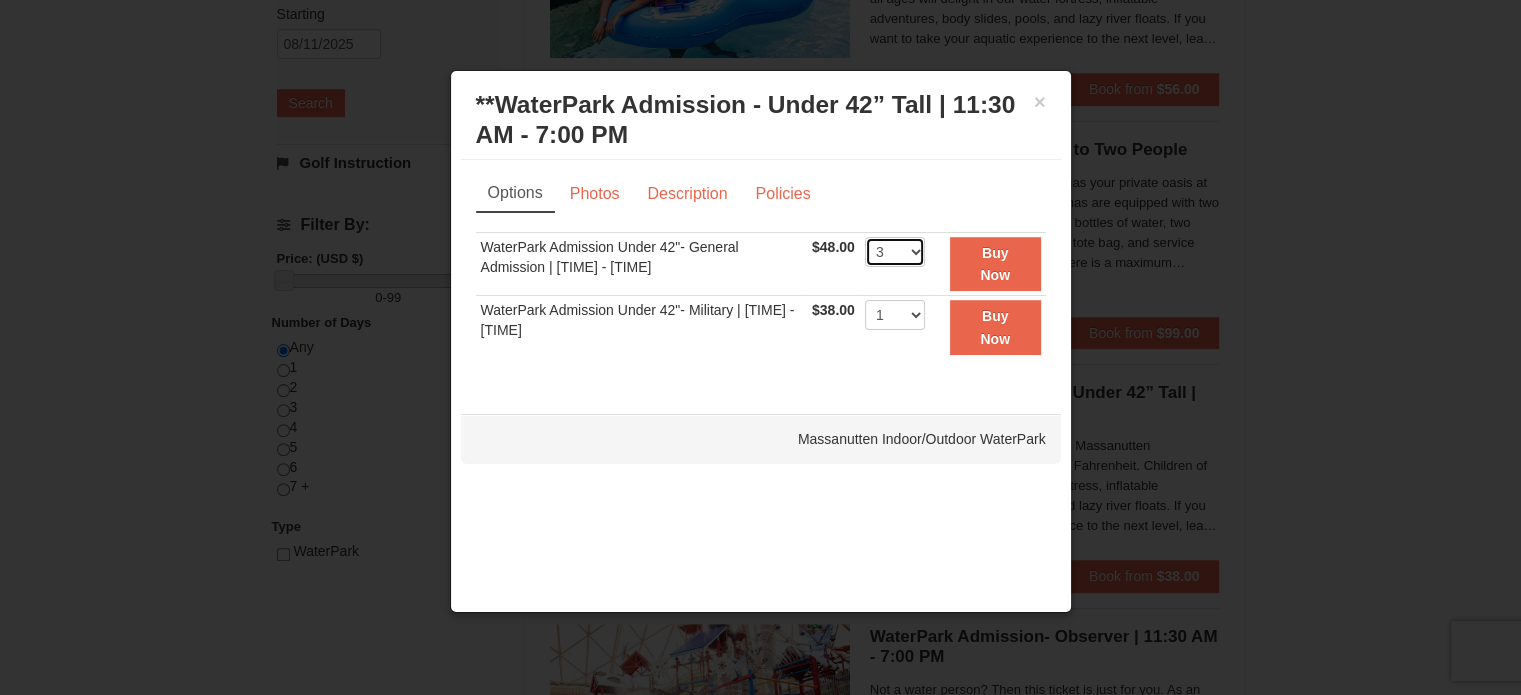 click on "1
2
3
4
5
6
7
8
9
10
11
12
13
14
15
16
17
18
19
20
21 22" at bounding box center [895, 252] 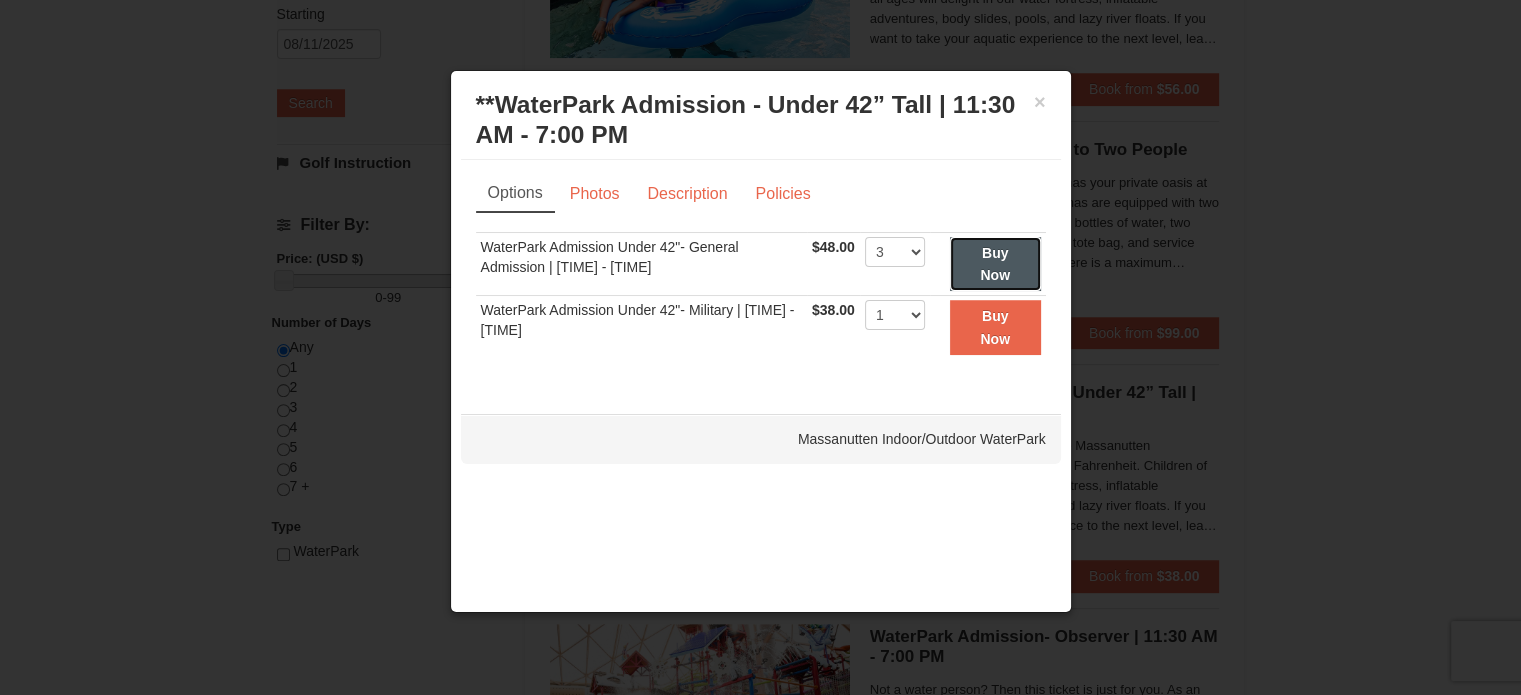 click on "Buy Now" at bounding box center [995, 264] 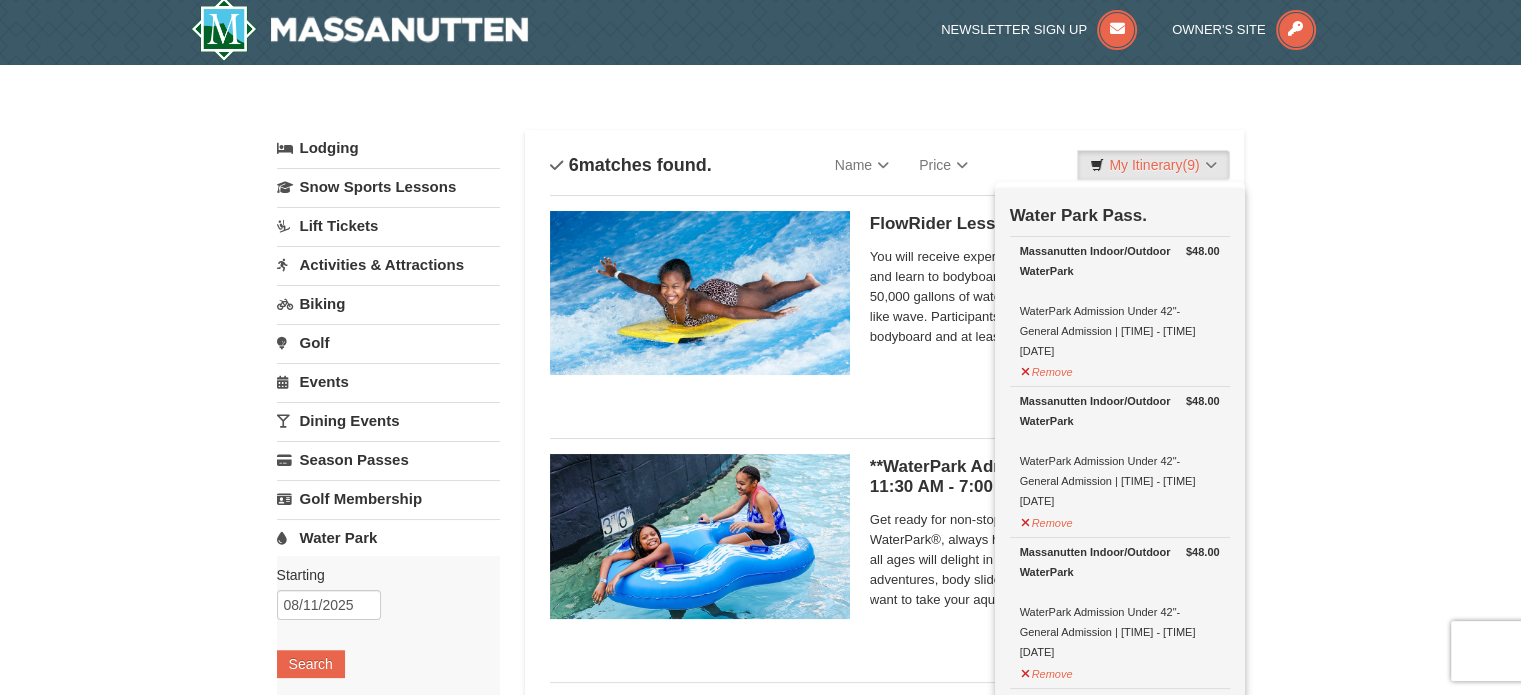 scroll, scrollTop: 6, scrollLeft: 0, axis: vertical 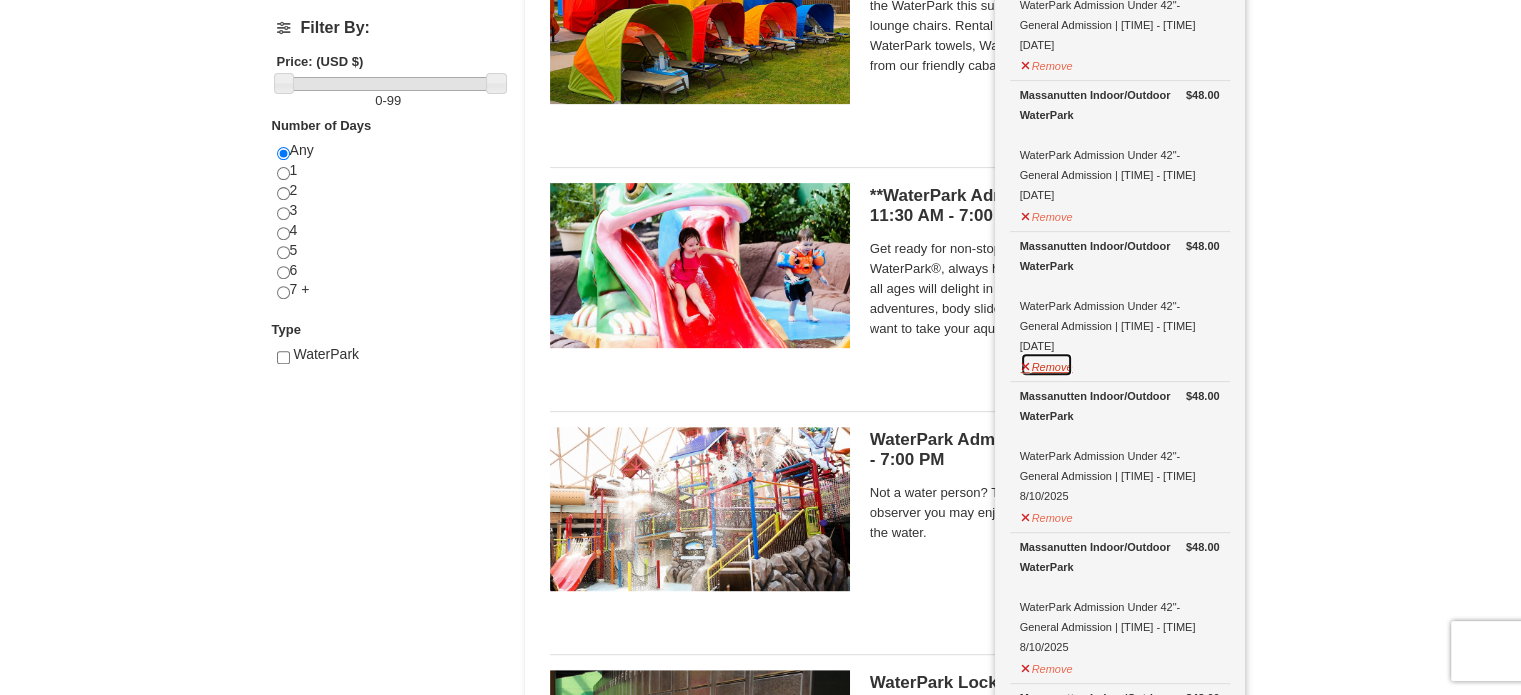 click on "Remove" at bounding box center [1047, 364] 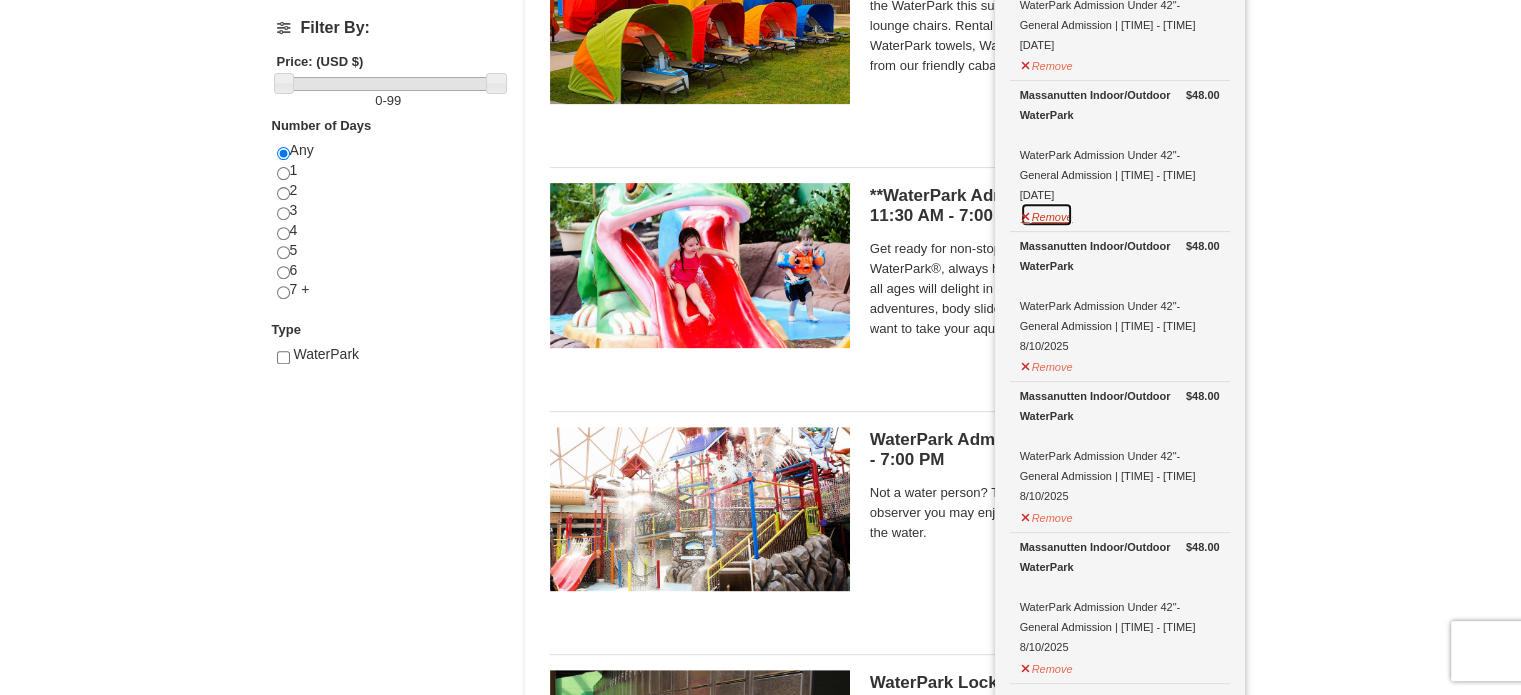 click on "Remove" at bounding box center (1047, 214) 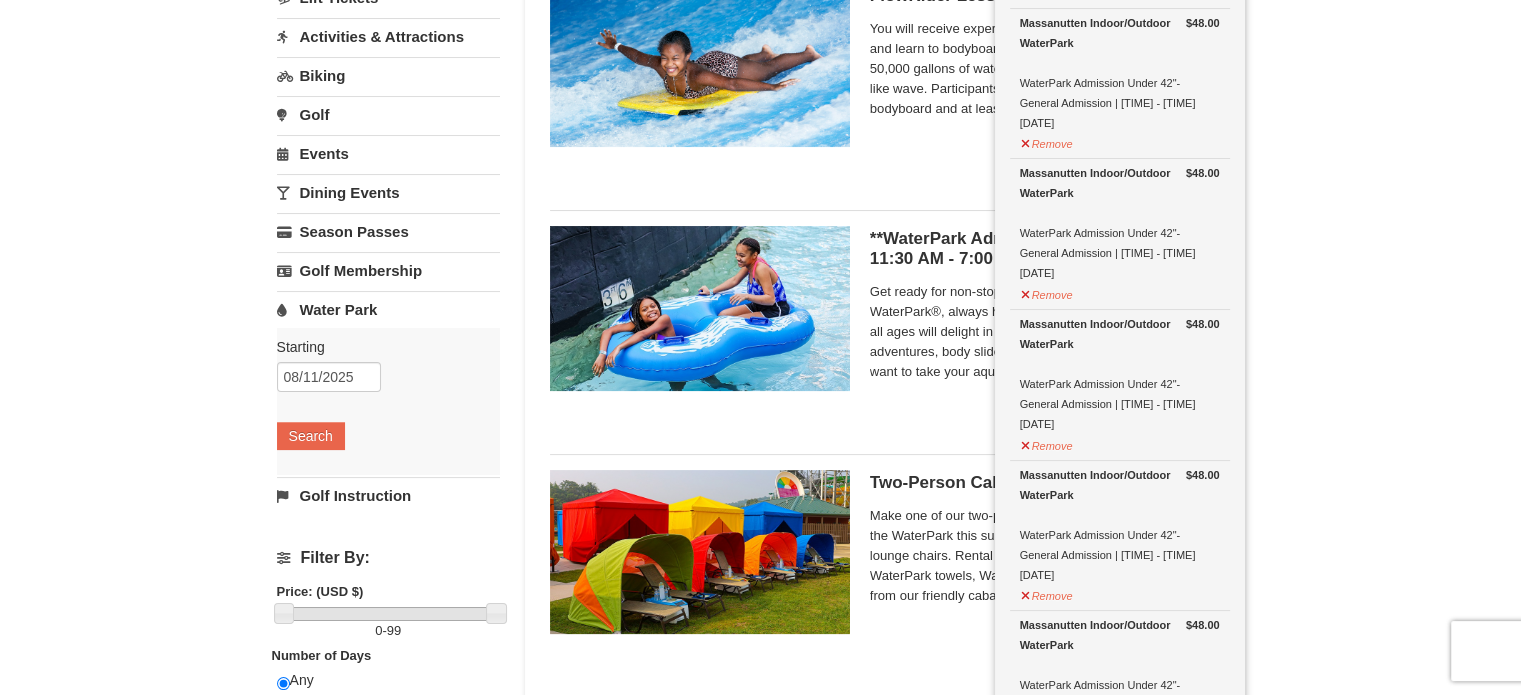 scroll, scrollTop: 231, scrollLeft: 0, axis: vertical 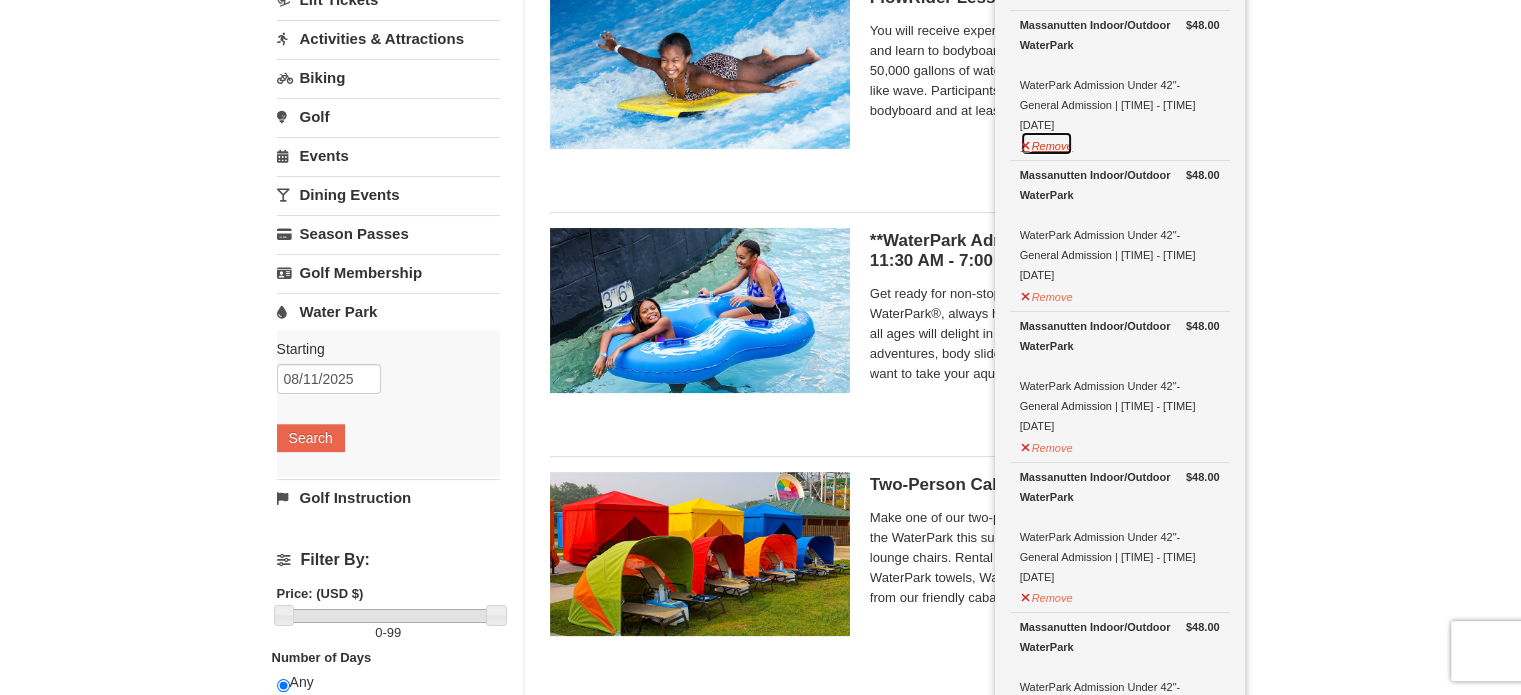 click on "Remove" at bounding box center (1047, 143) 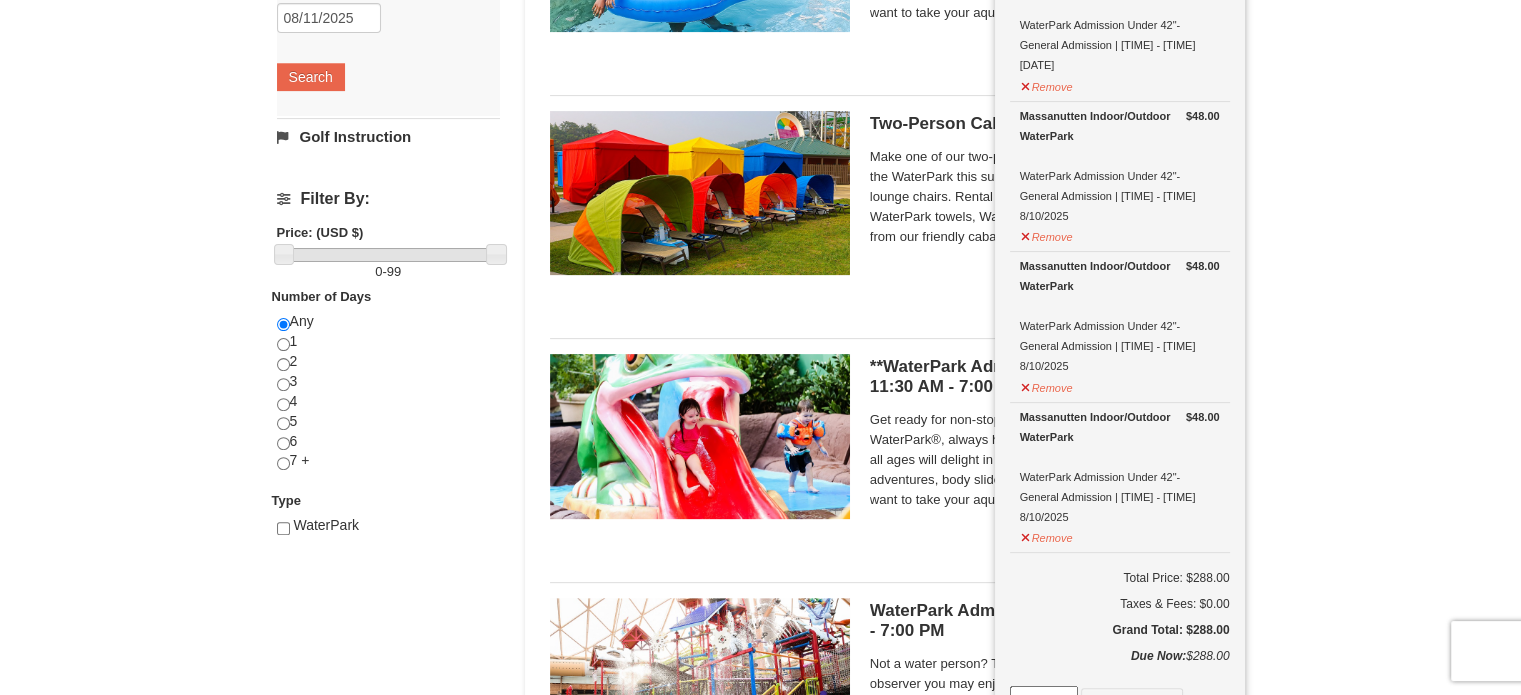 scroll, scrollTop: 608, scrollLeft: 0, axis: vertical 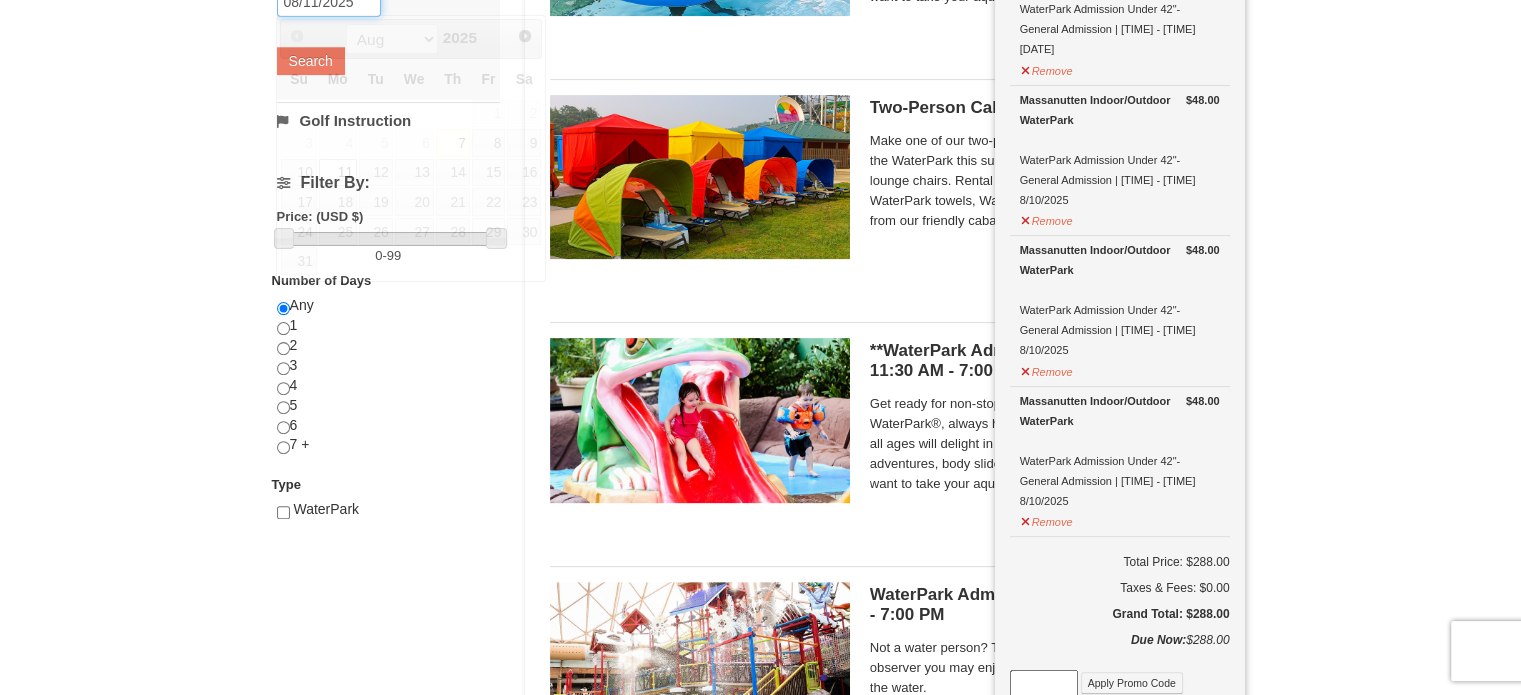 click on "08/11/2025" at bounding box center (329, 2) 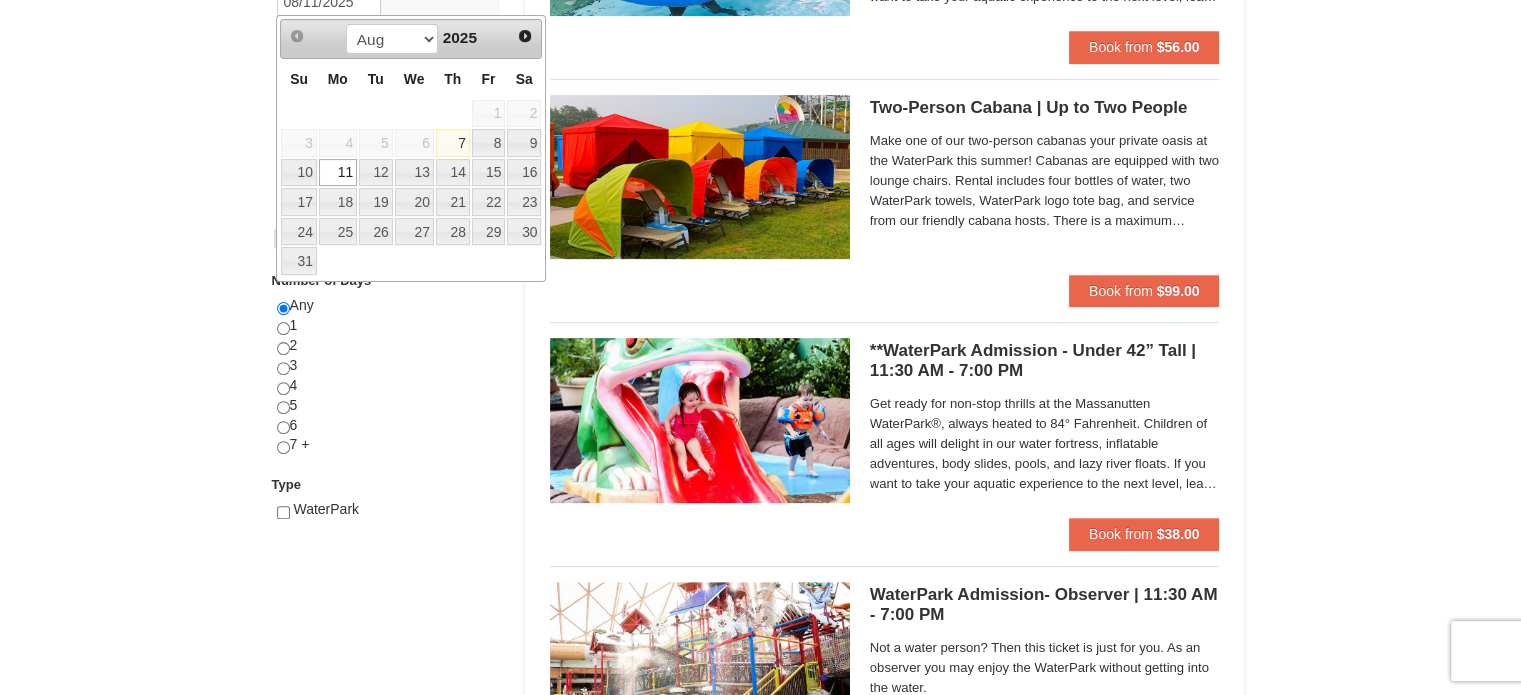 click on "11" at bounding box center (338, 173) 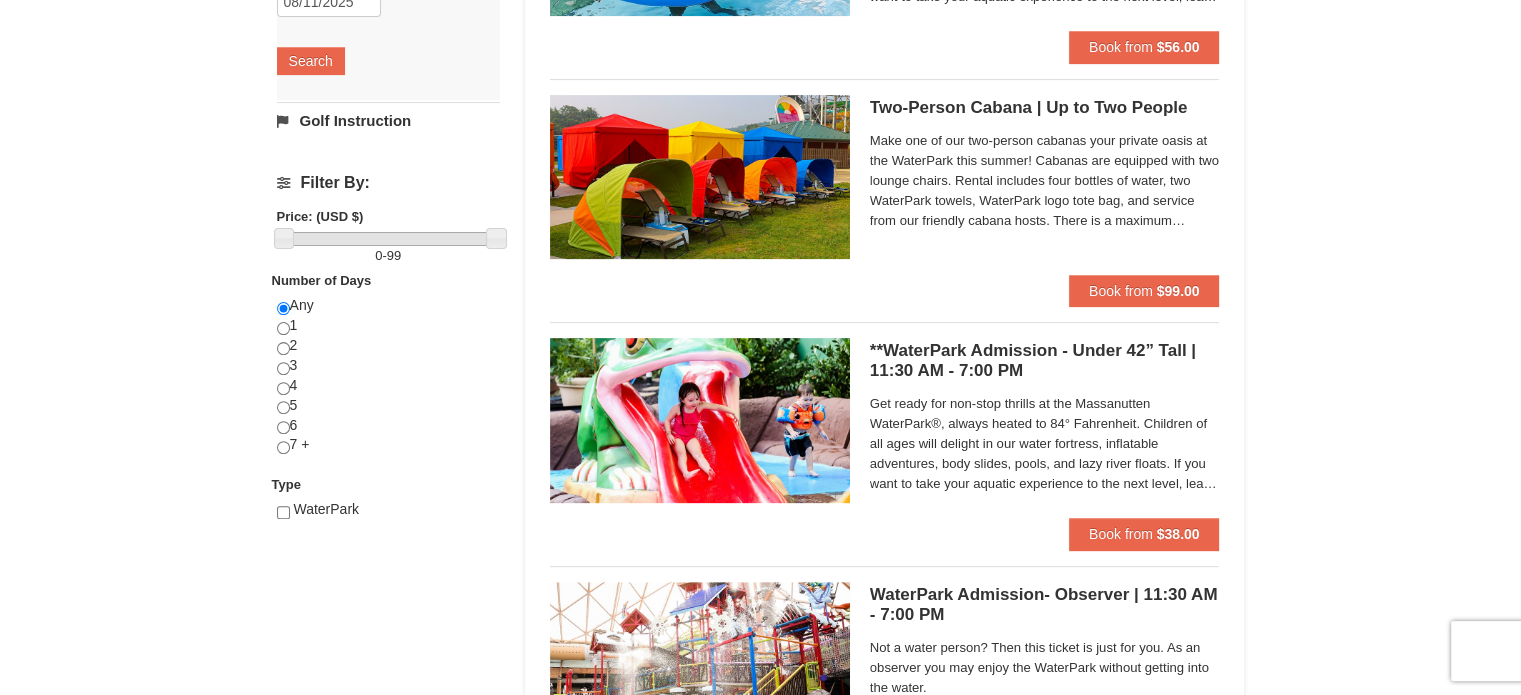 scroll, scrollTop: 0, scrollLeft: 0, axis: both 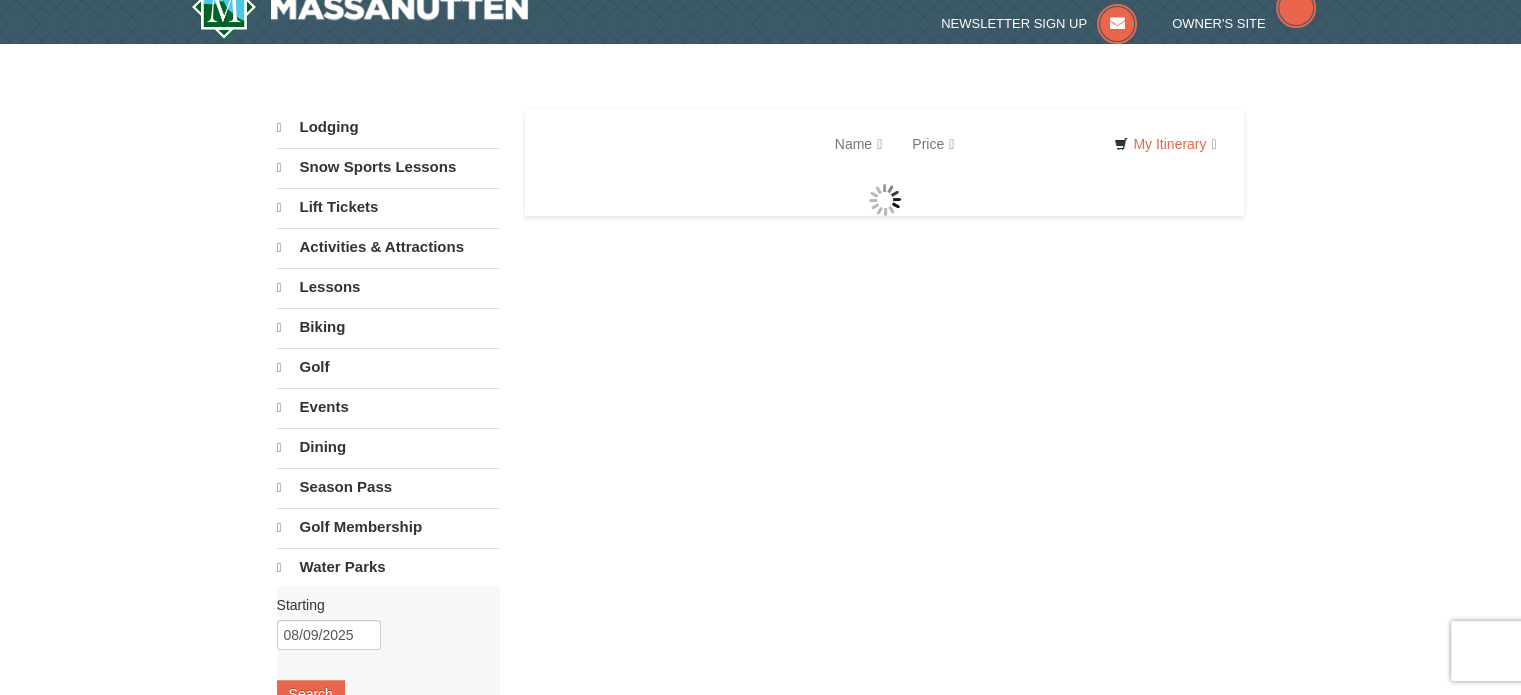select on "8" 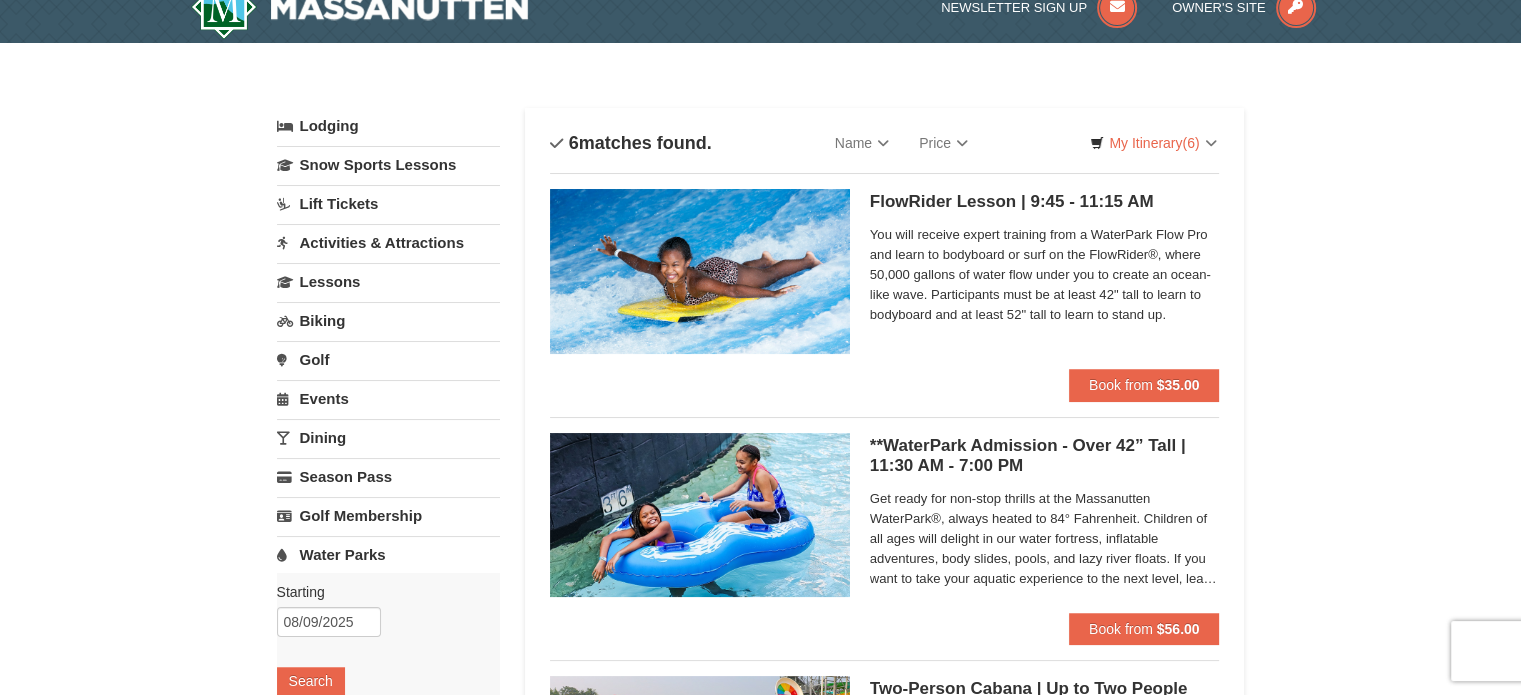 scroll, scrollTop: 0, scrollLeft: 0, axis: both 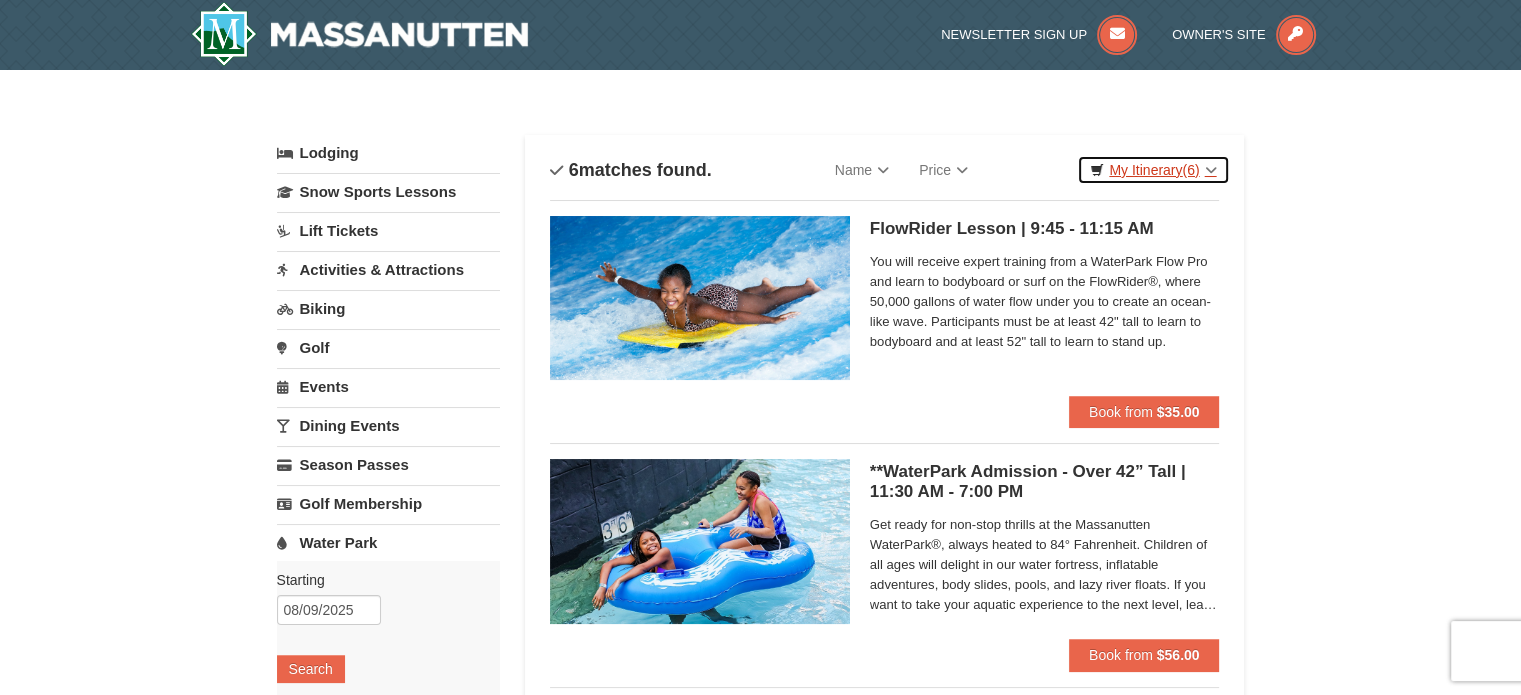 click on "My Itinerary (6)" at bounding box center (1153, 170) 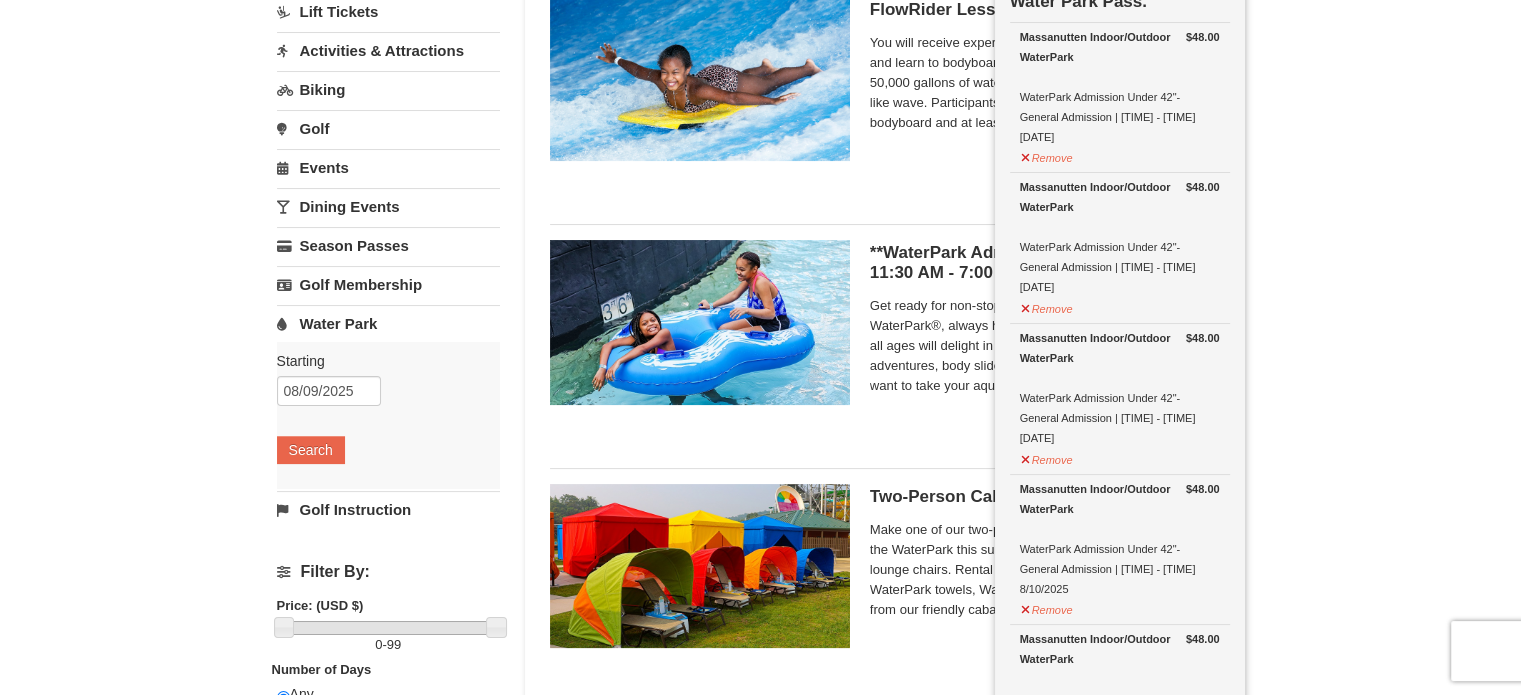 scroll, scrollTop: 224, scrollLeft: 0, axis: vertical 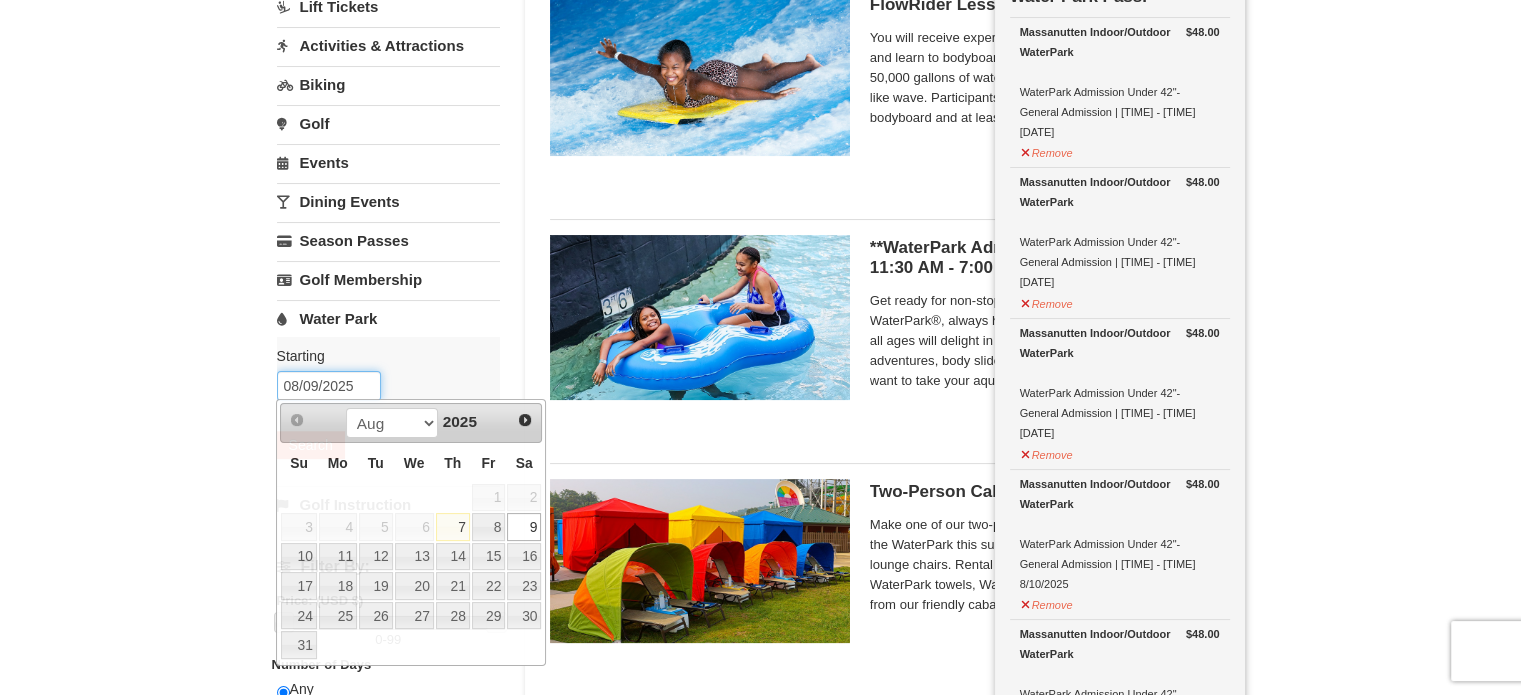 click on "08/09/2025" at bounding box center (329, 386) 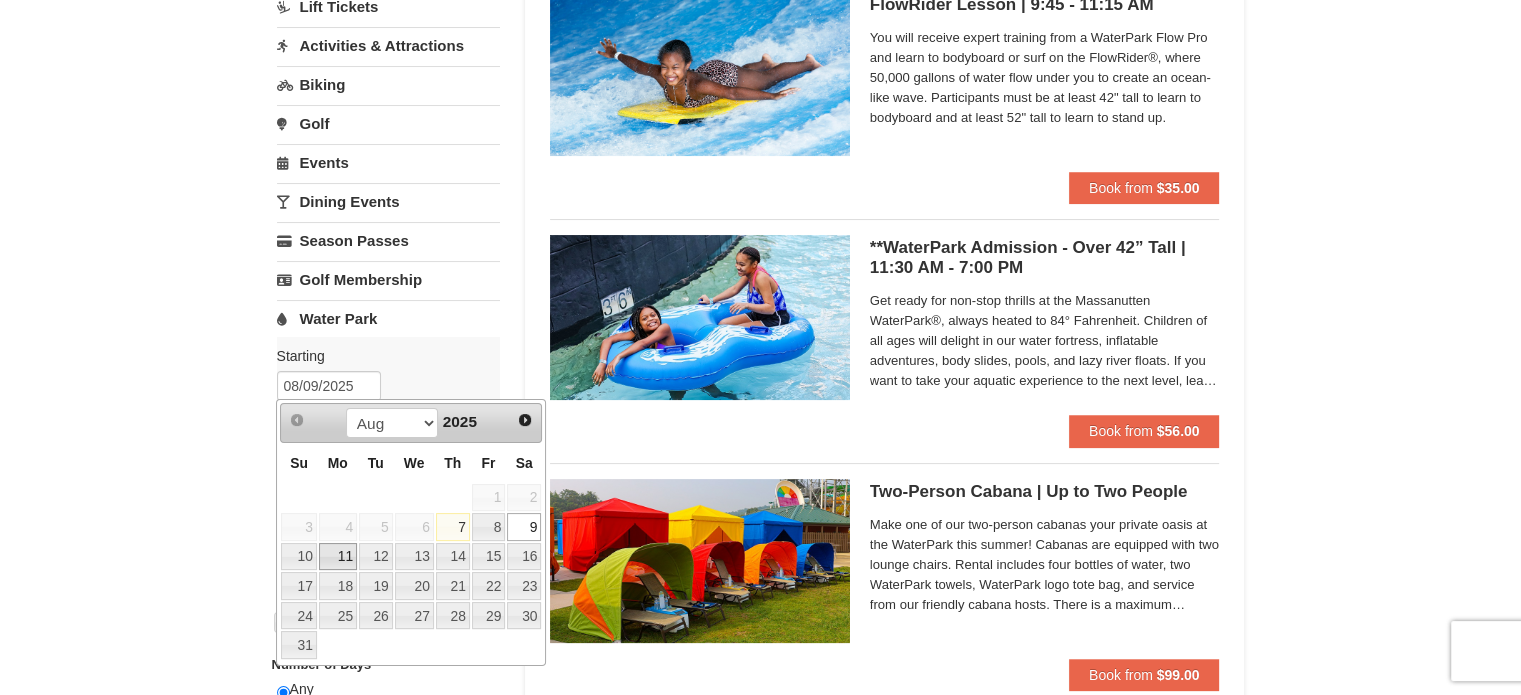 click on "11" at bounding box center [338, 557] 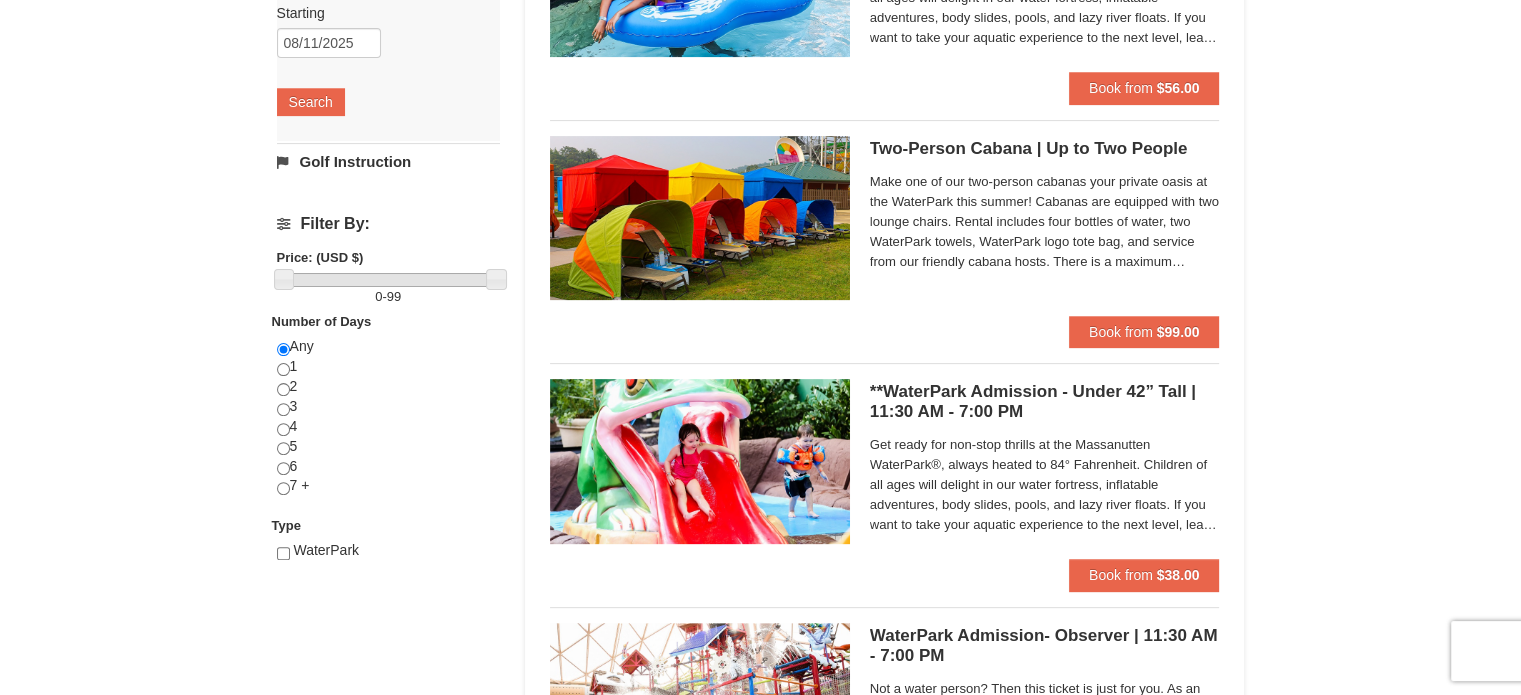 scroll, scrollTop: 594, scrollLeft: 0, axis: vertical 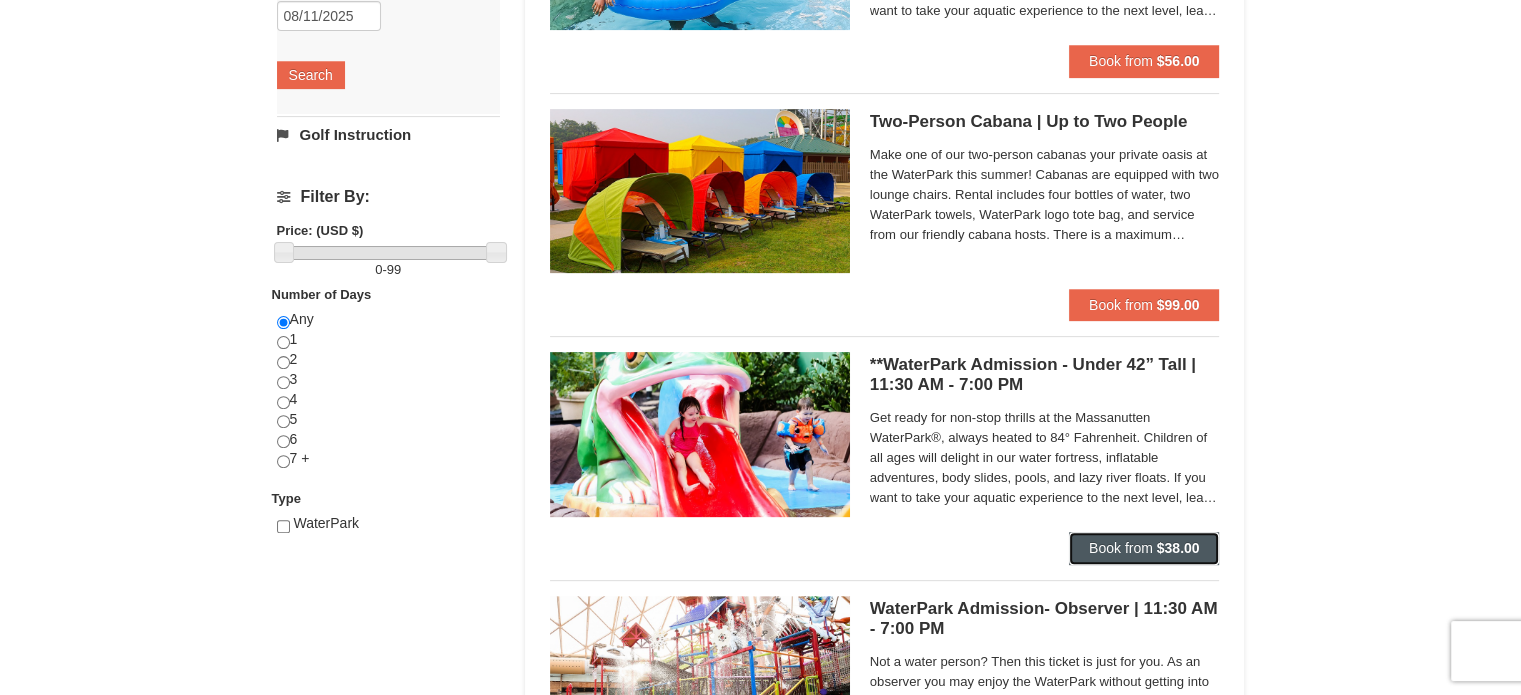 click on "Book from   $38.00" at bounding box center [1144, 548] 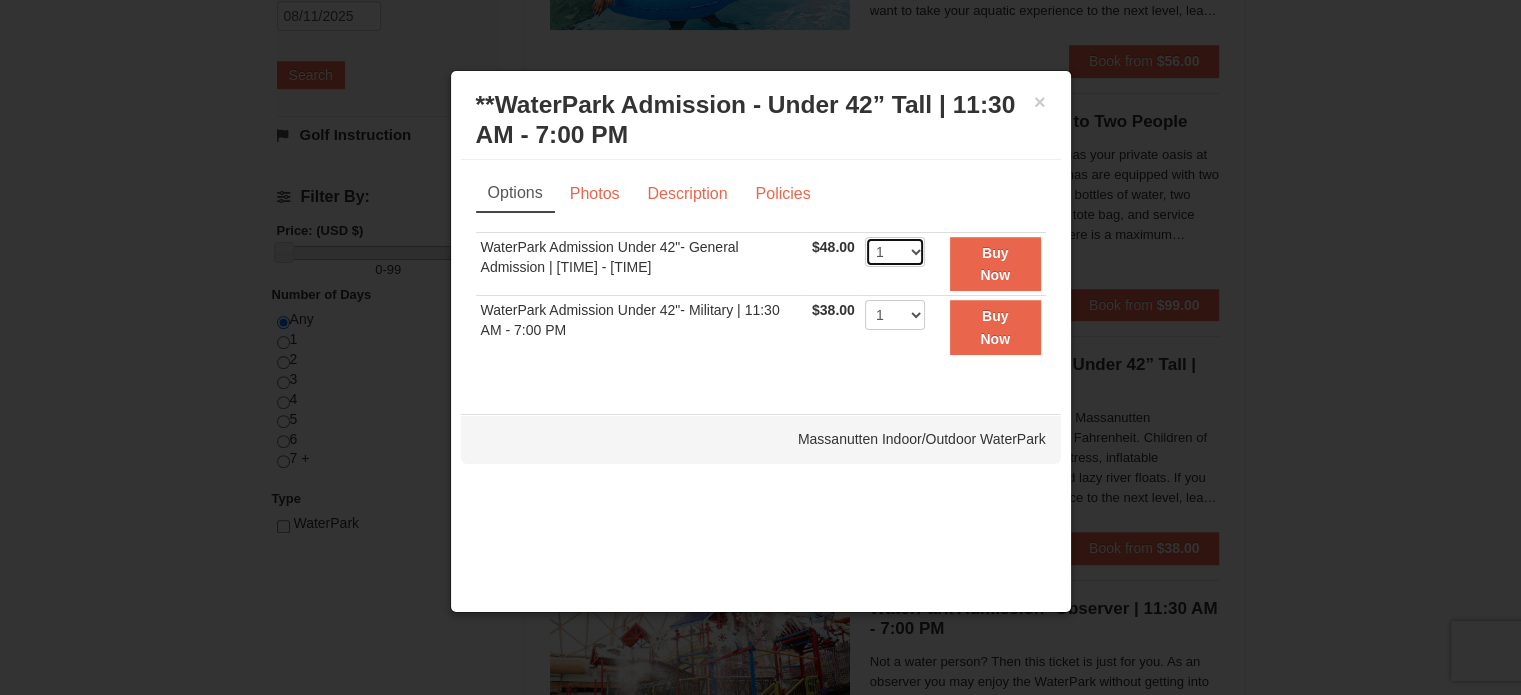 click on "1
2
3
4
5
6
7
8
9
10
11
12
13
14
15
16
17
18
19
20
21 22" at bounding box center (895, 252) 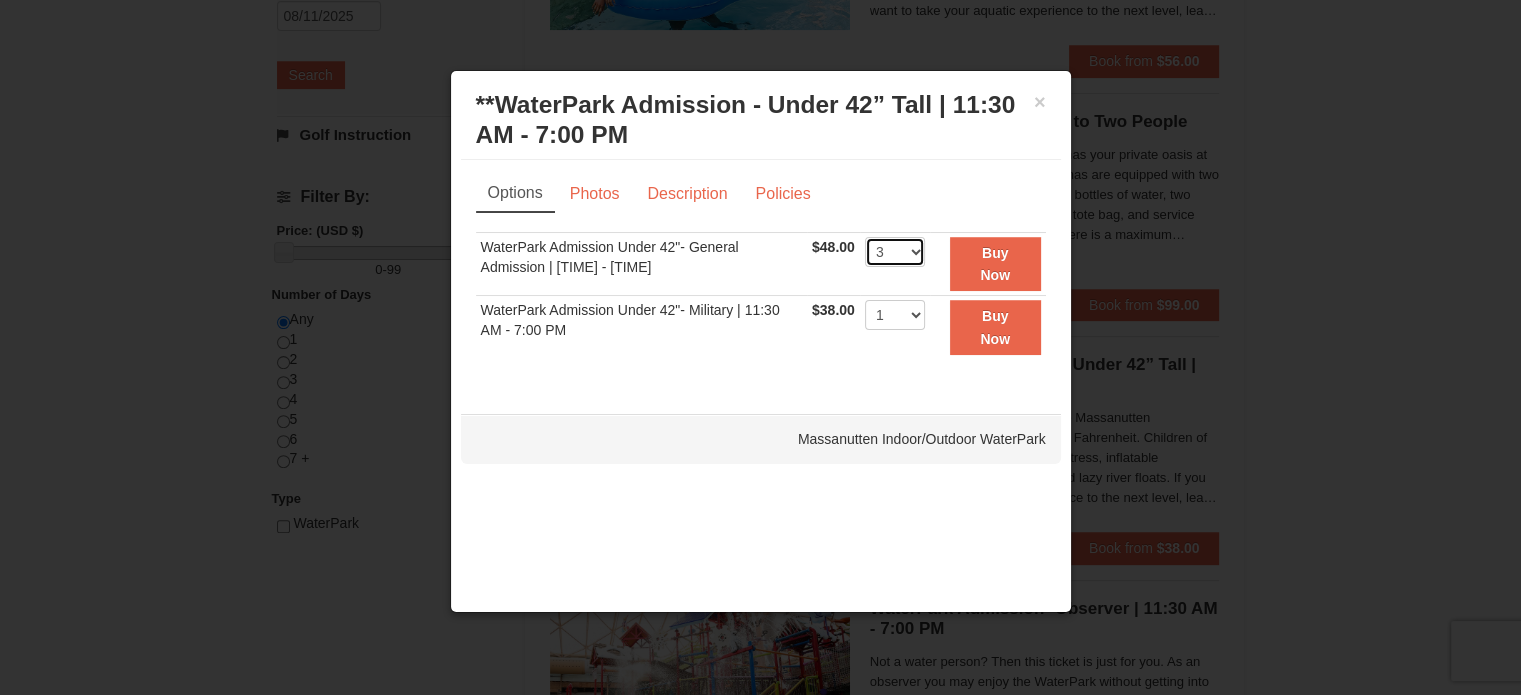 click on "1
2
3
4
5
6
7
8
9
10
11
12
13
14
15
16
17
18
19
20
21 22" at bounding box center (895, 252) 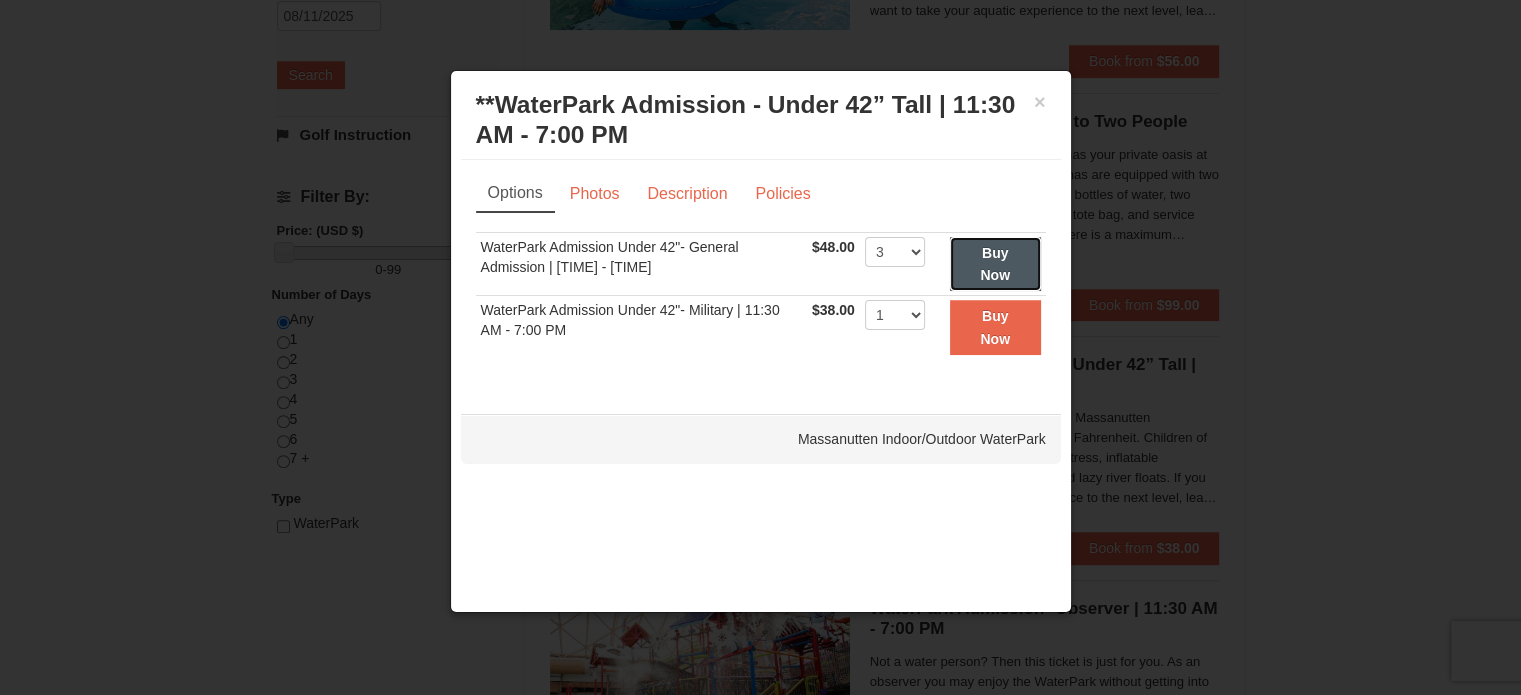 click on "Buy Now" at bounding box center [995, 264] 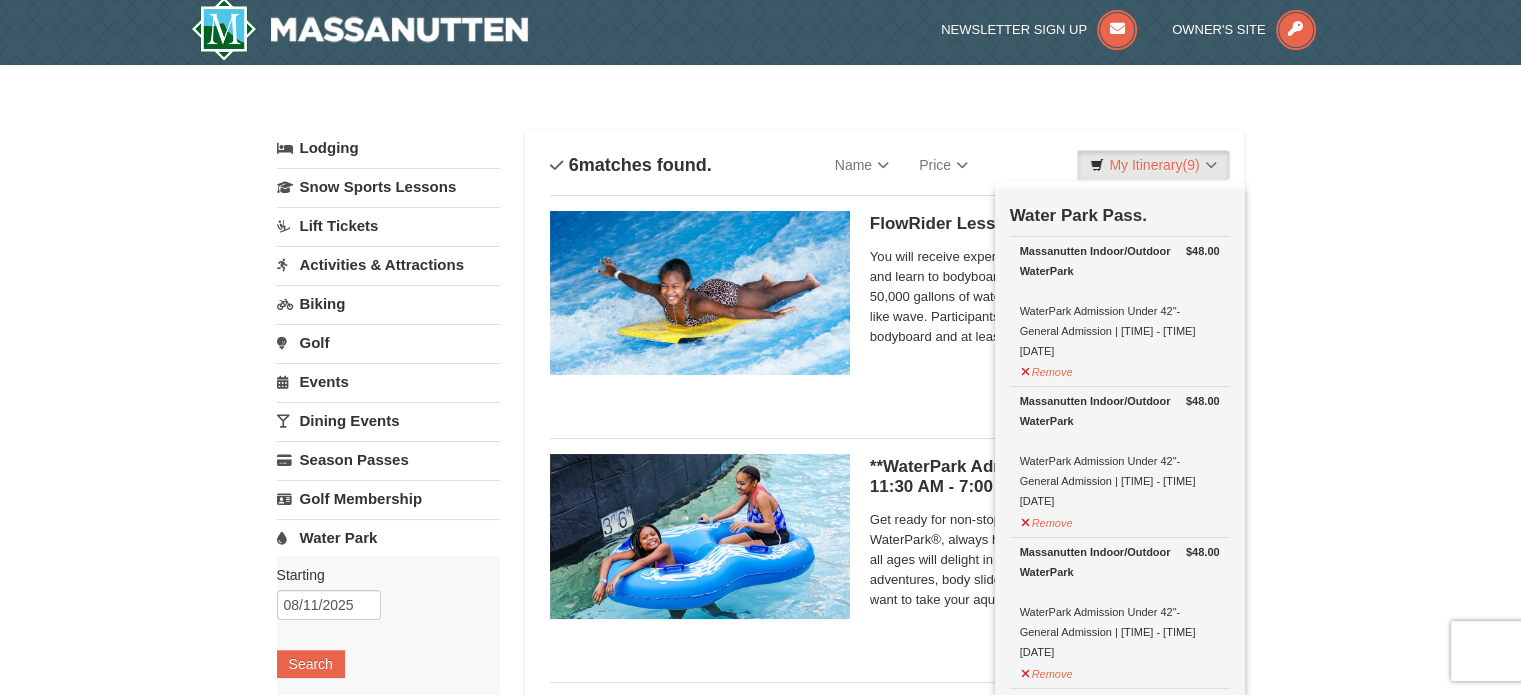 scroll, scrollTop: 6, scrollLeft: 0, axis: vertical 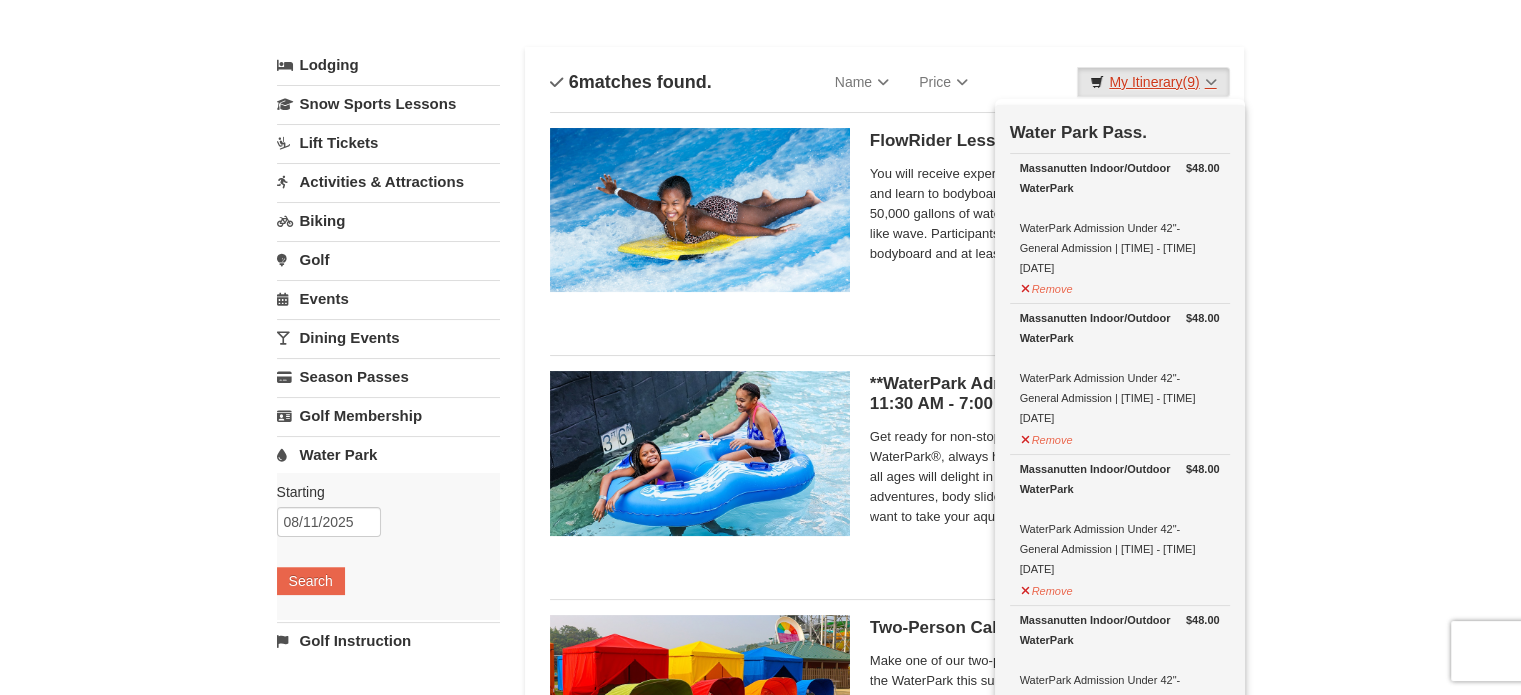 click on "My Itinerary (9)" at bounding box center (1153, 82) 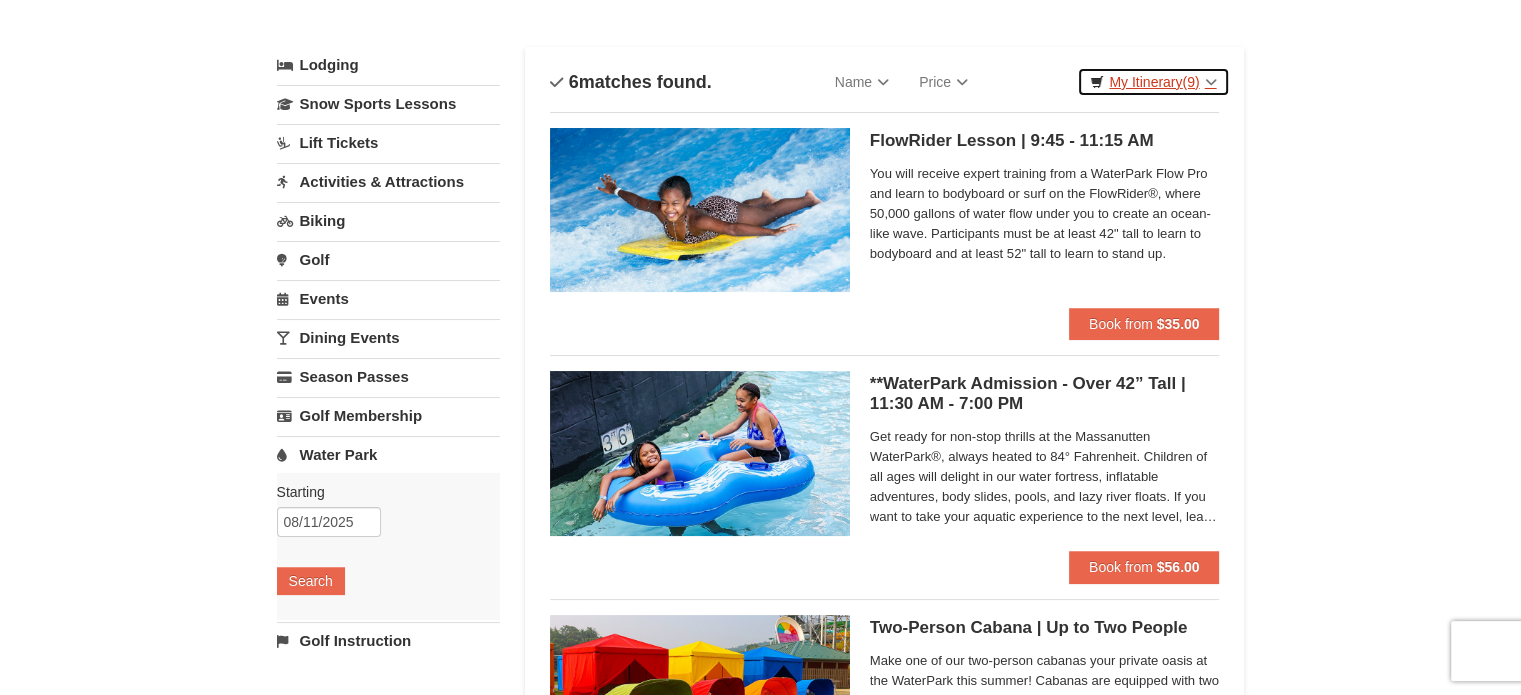 click on "My Itinerary (9)" at bounding box center (1153, 82) 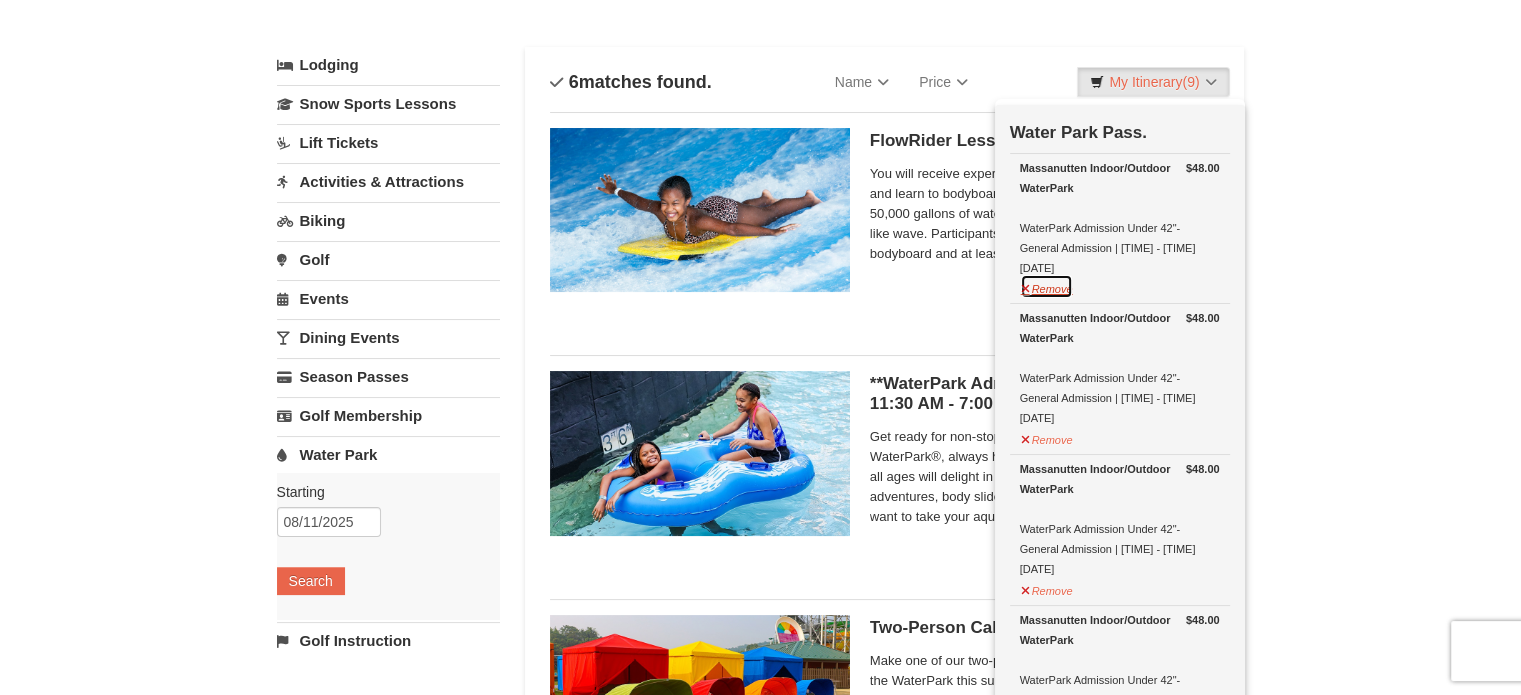 click on "Remove" at bounding box center (1047, 286) 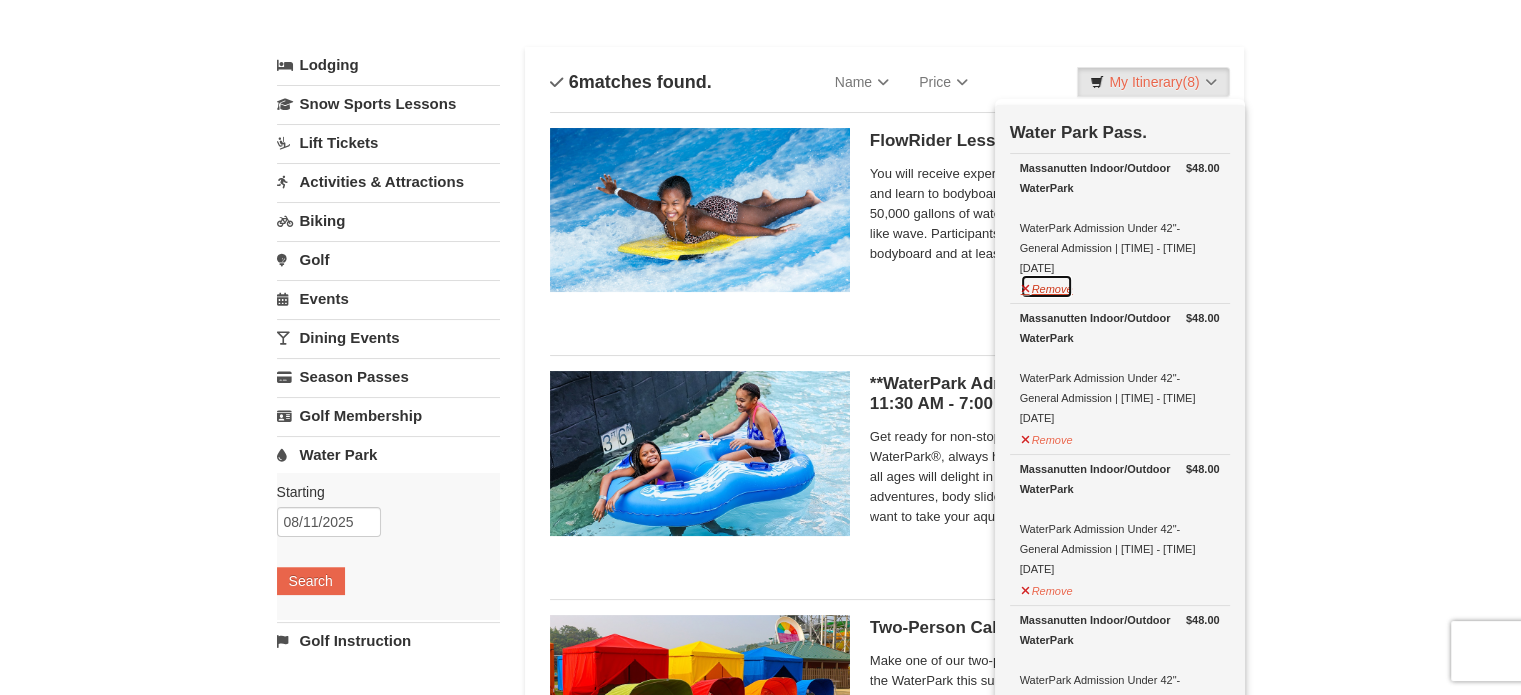 click on "Remove" at bounding box center (1047, 286) 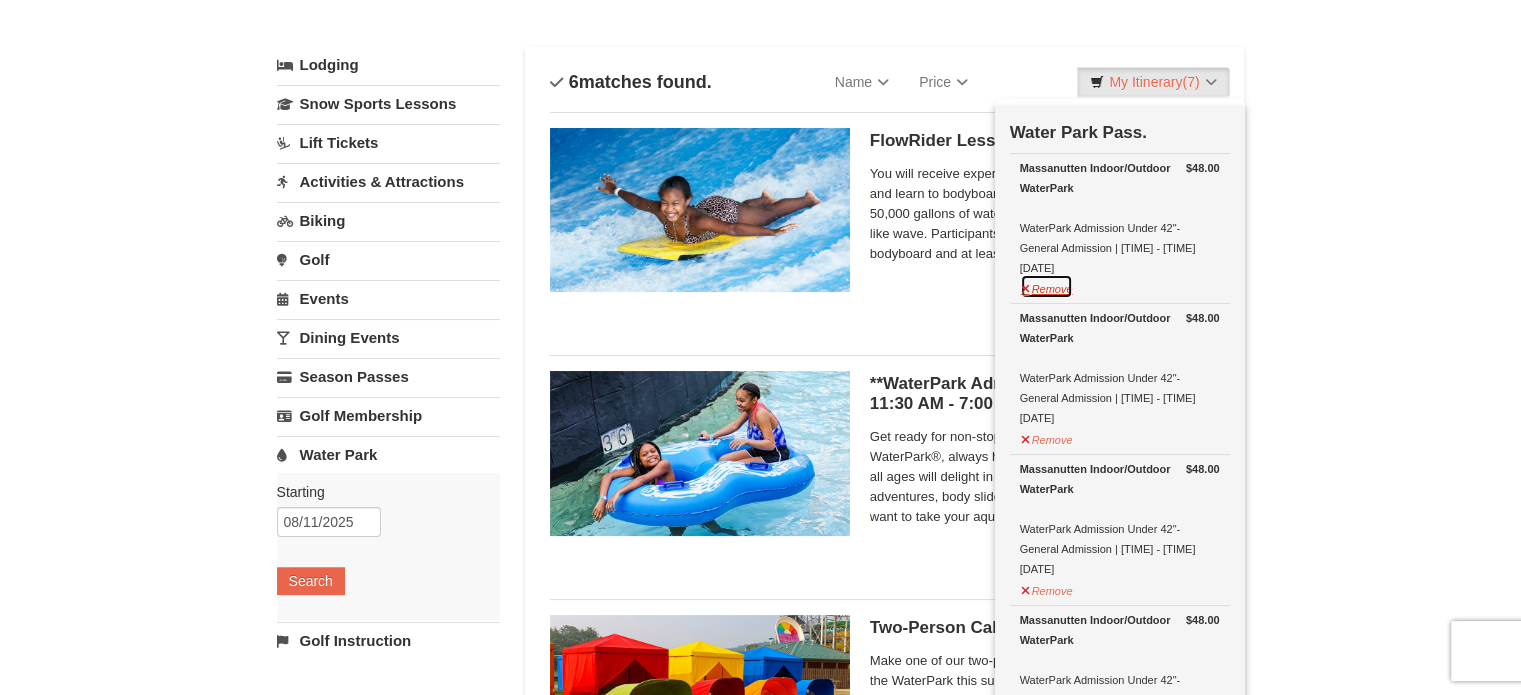 click on "Remove" at bounding box center [1047, 286] 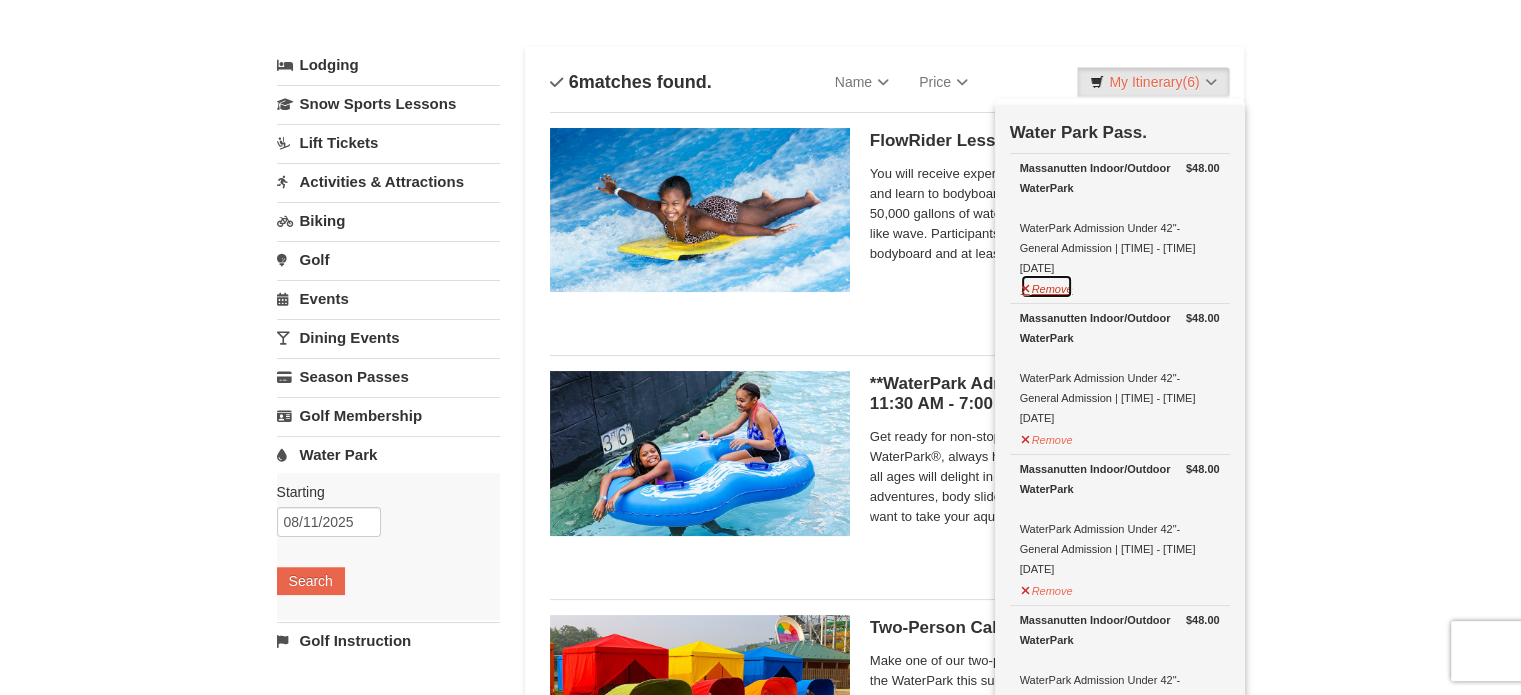 click on "Remove" at bounding box center [1047, 286] 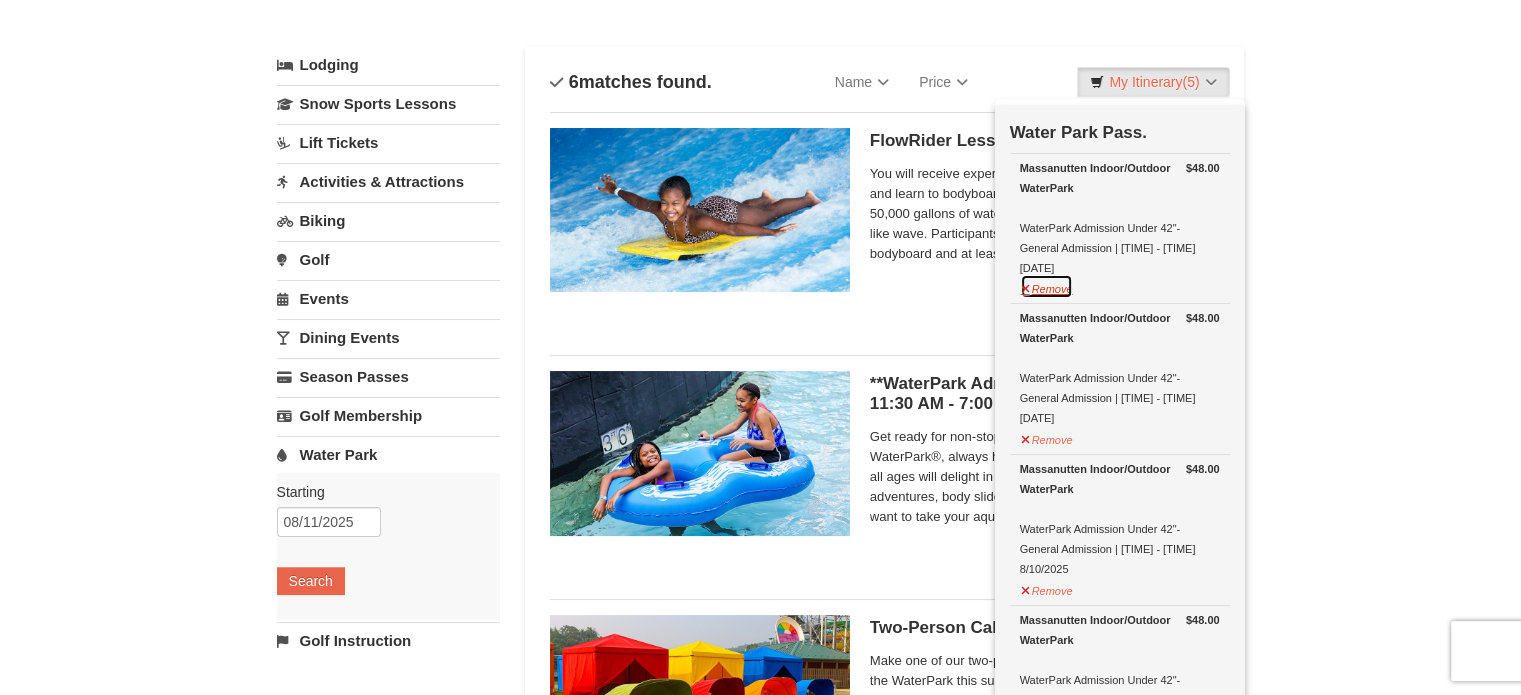 click on "Remove" at bounding box center [1047, 286] 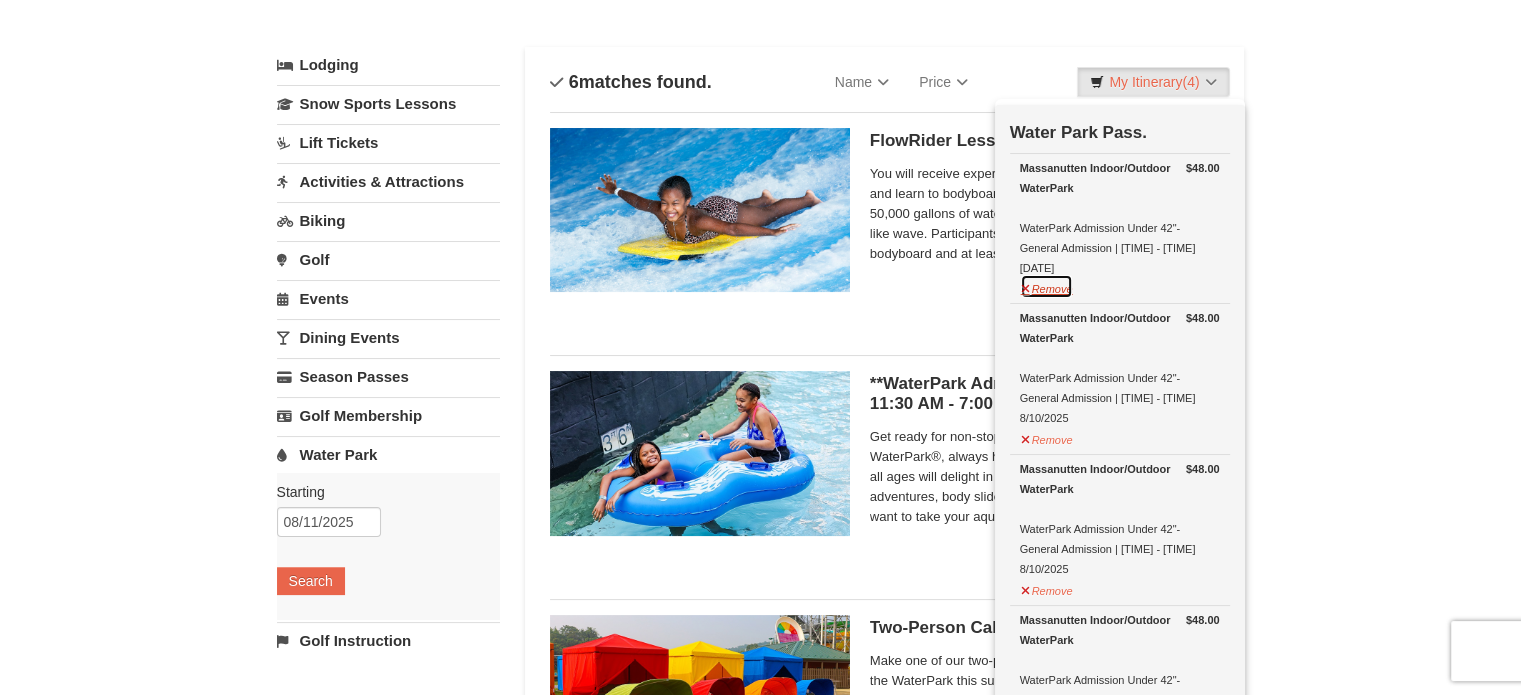 click on "Remove" at bounding box center (1047, 286) 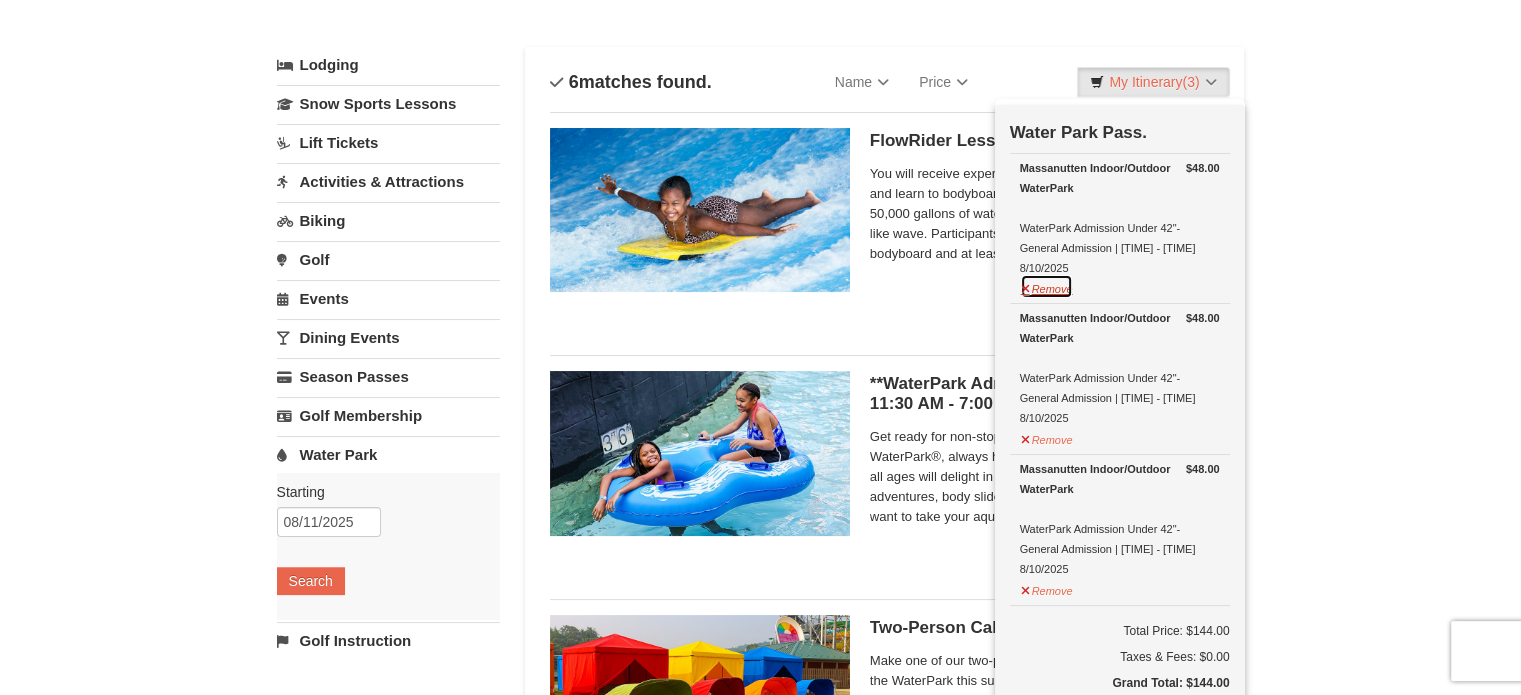 click on "Remove" at bounding box center [1047, 286] 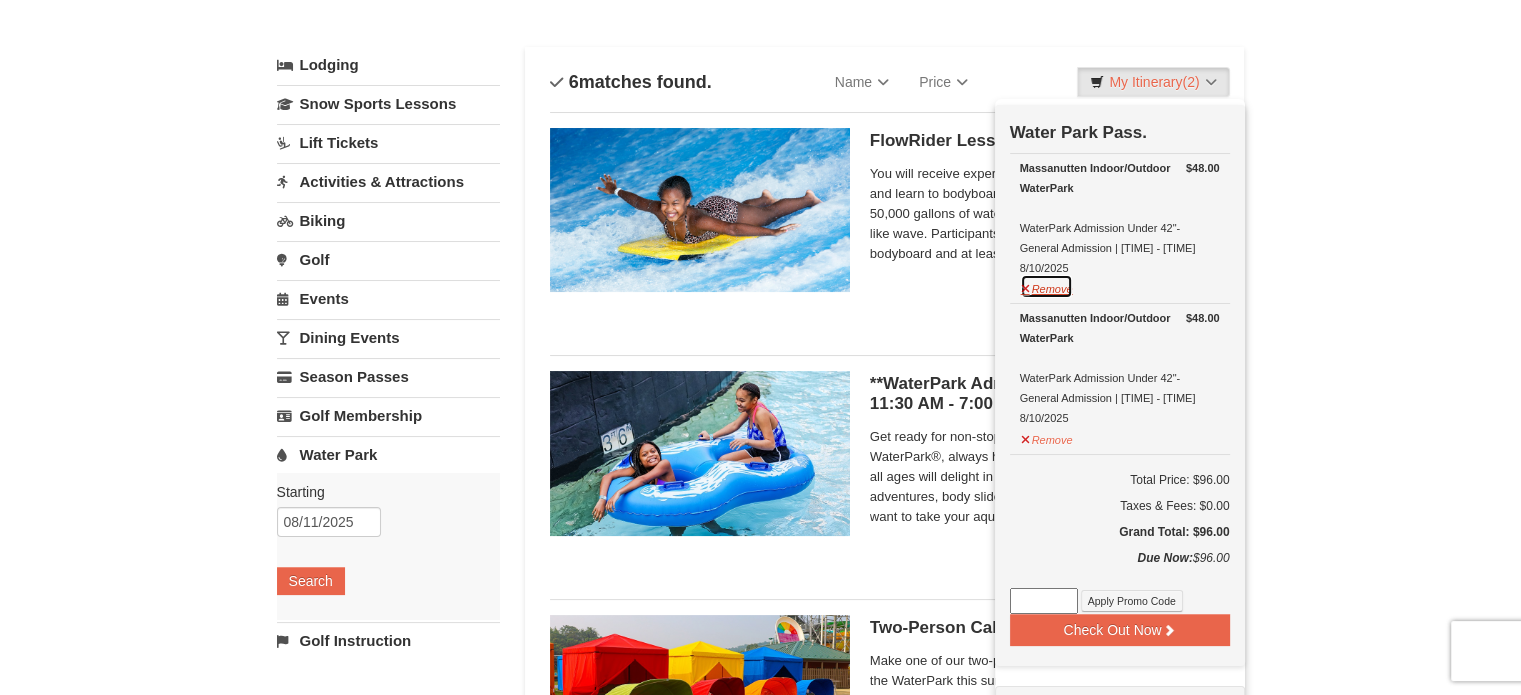 click on "Remove" at bounding box center [1047, 286] 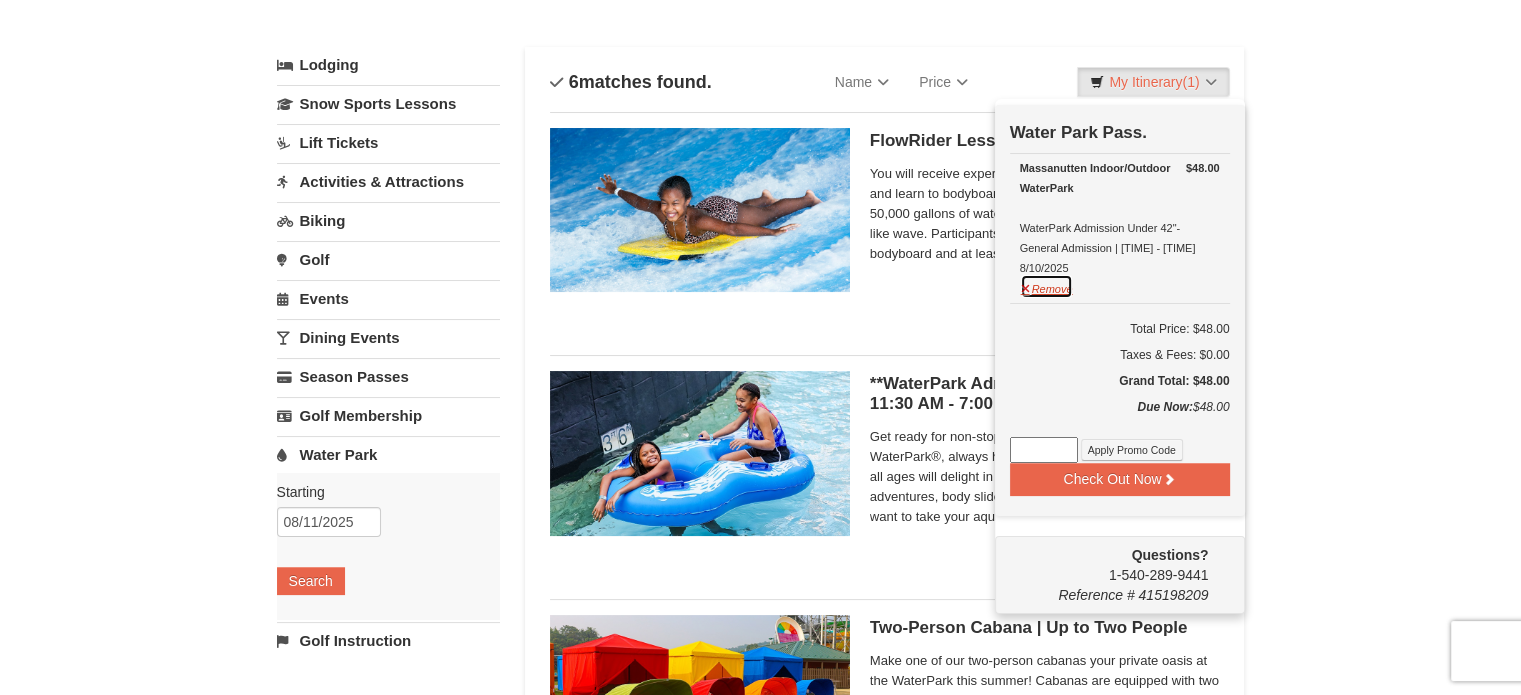 click on "Remove" at bounding box center (1047, 286) 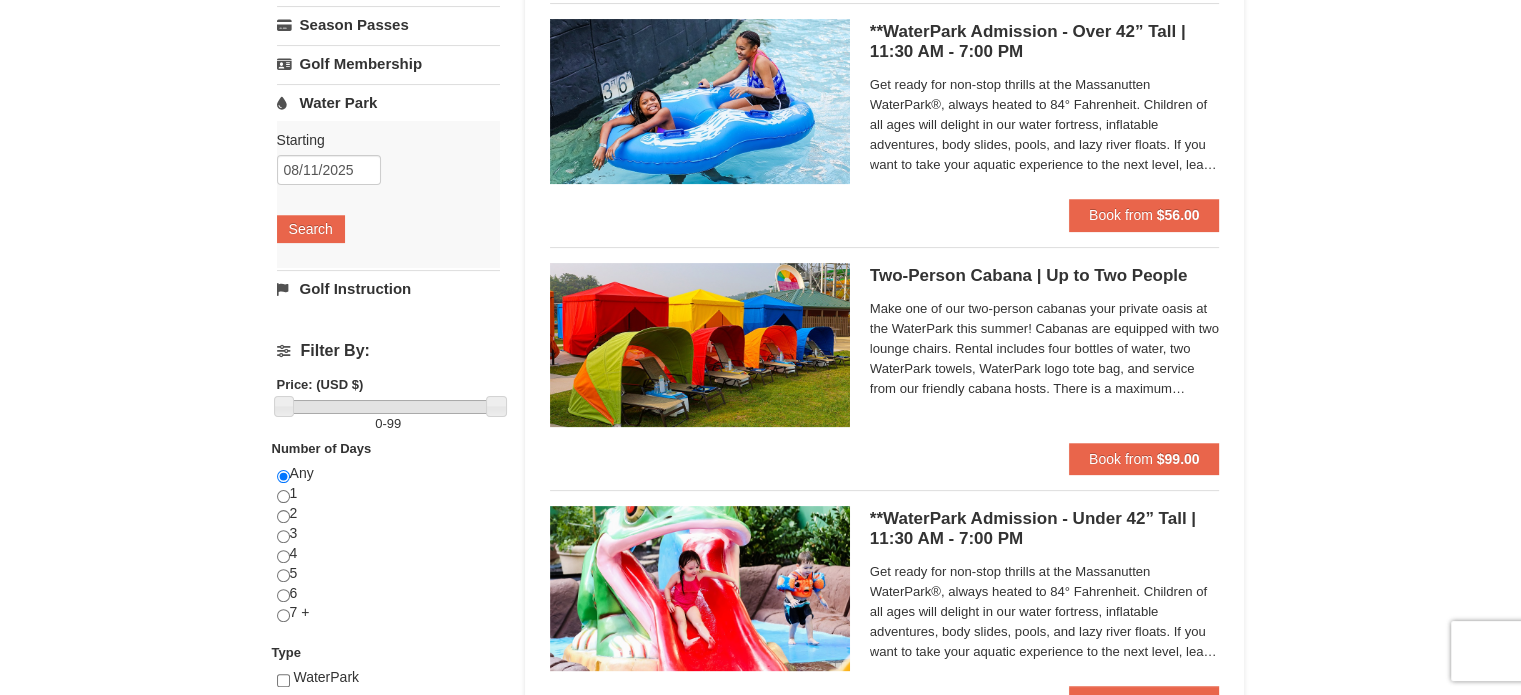 scroll, scrollTop: 476, scrollLeft: 0, axis: vertical 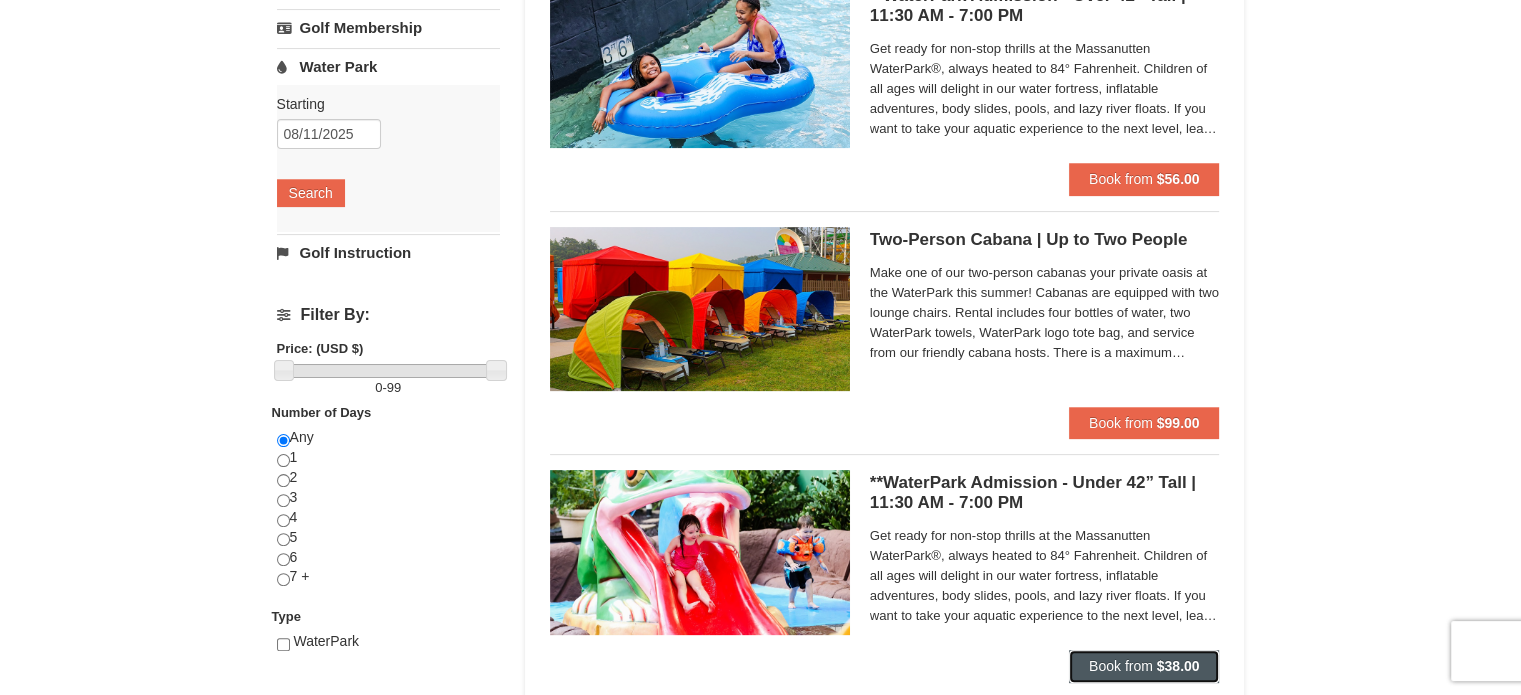 click on "Book from" at bounding box center [1121, 666] 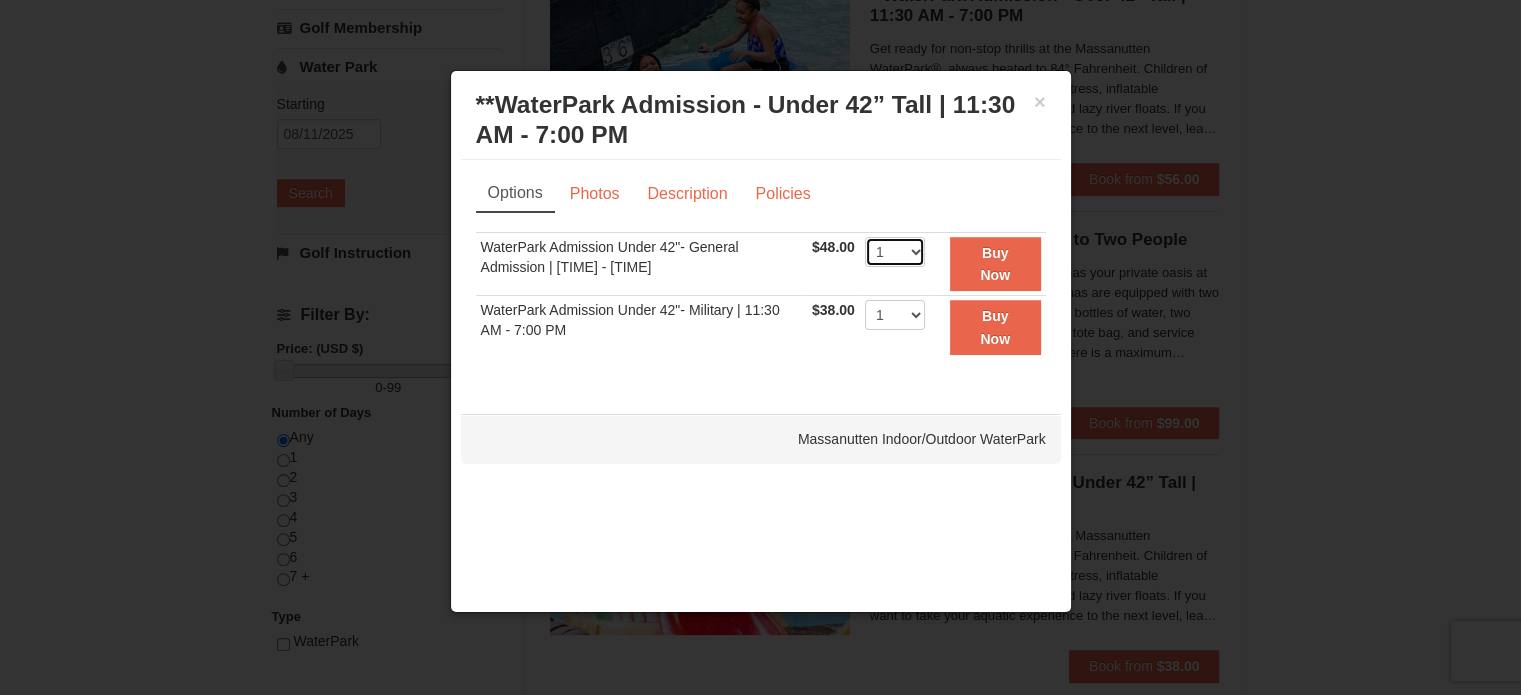click on "1
2
3
4
5
6
7
8
9
10
11
12
13
14
15
16
17
18
19
20
21 22" at bounding box center (895, 252) 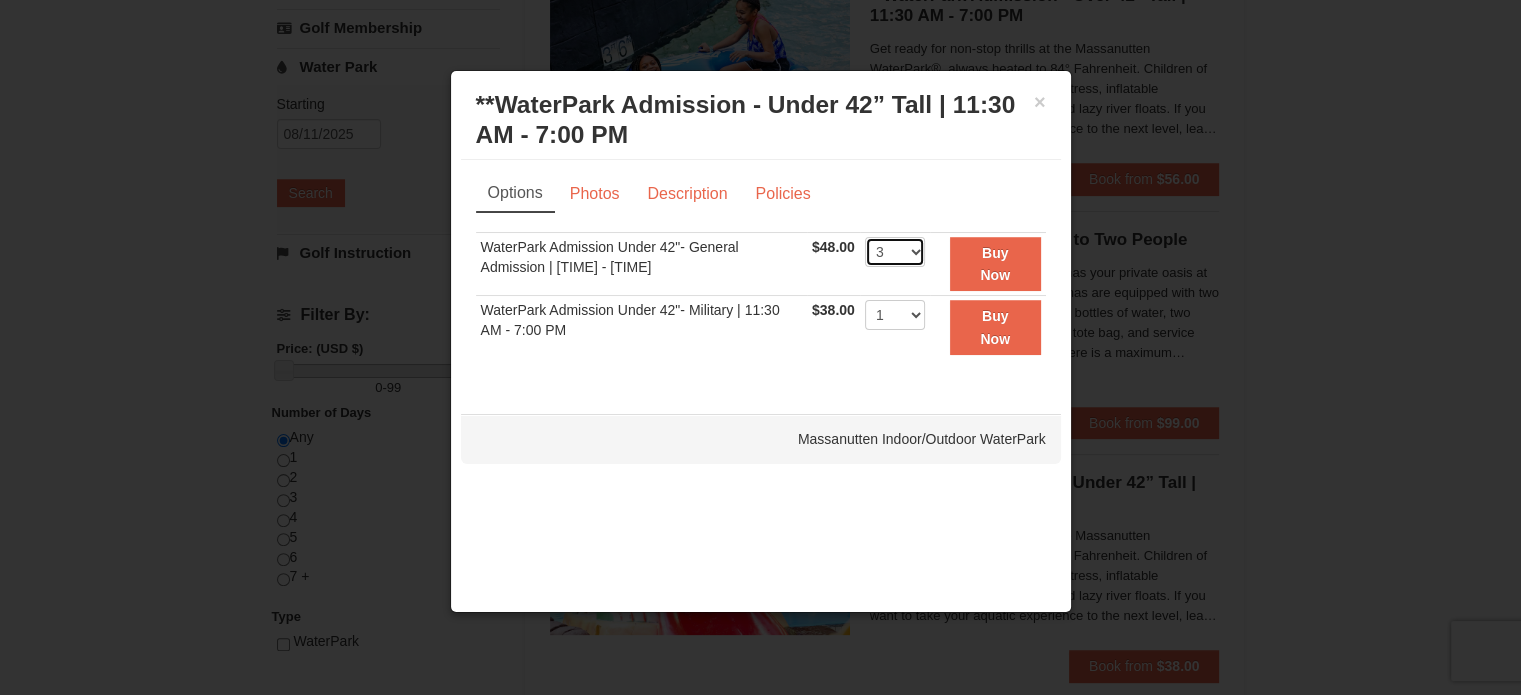 click on "1
2
3
4
5
6
7
8
9
10
11
12
13
14
15
16
17
18
19
20
21 22" at bounding box center [895, 252] 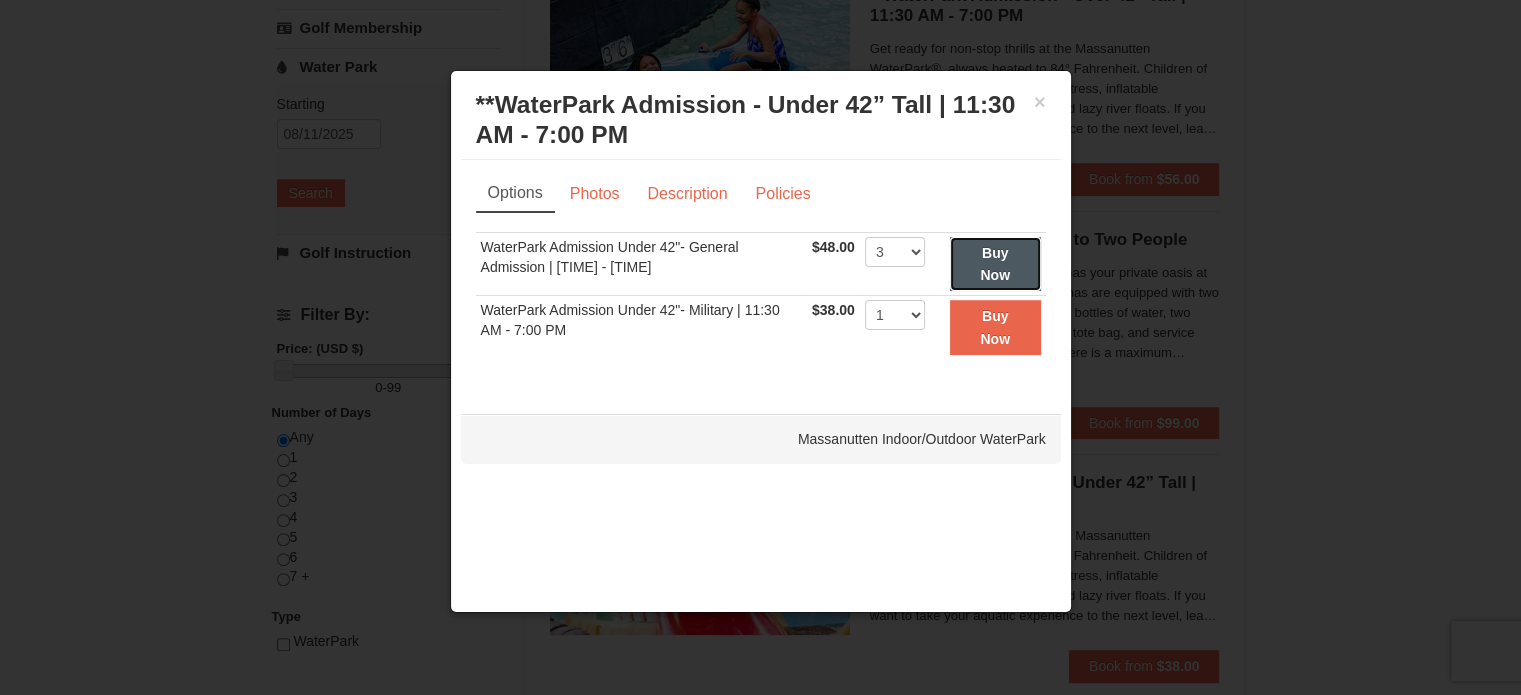 click on "Buy Now" at bounding box center (995, 264) 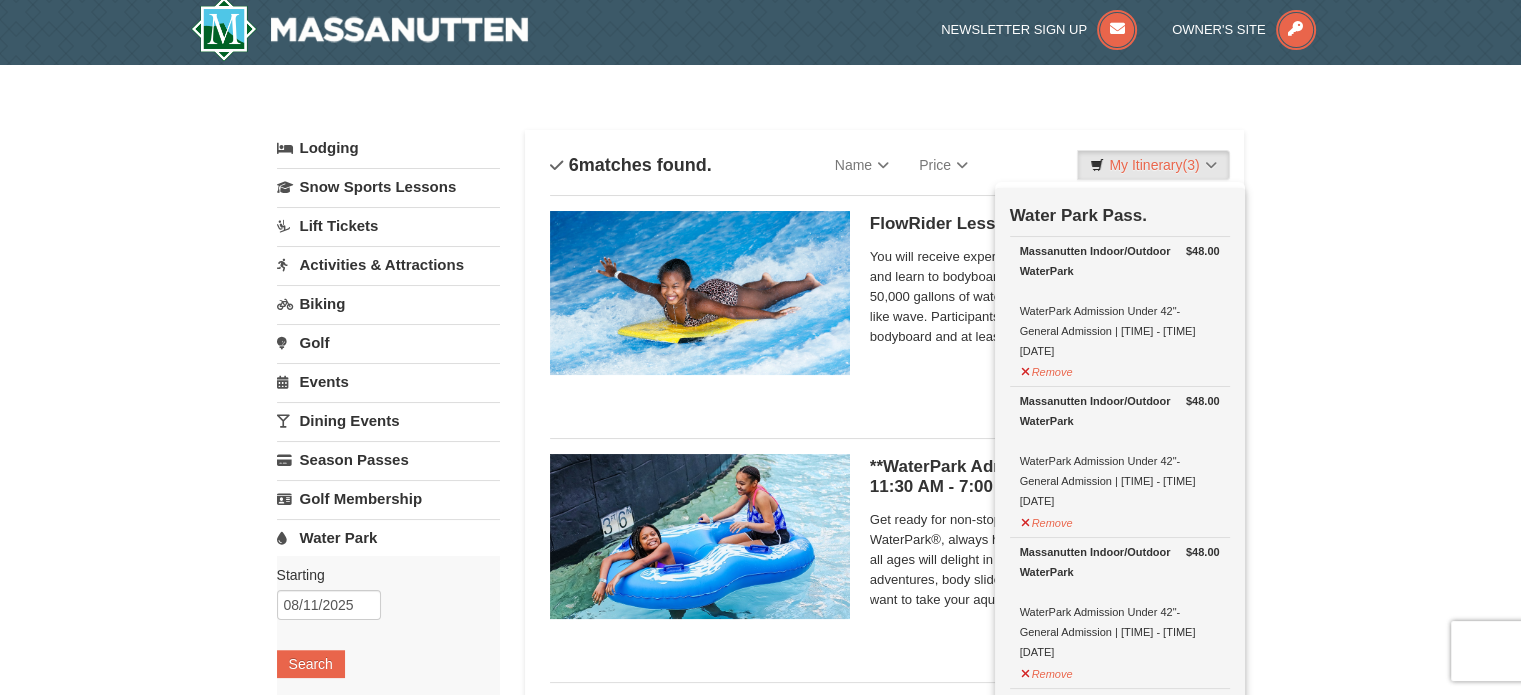 scroll, scrollTop: 6, scrollLeft: 0, axis: vertical 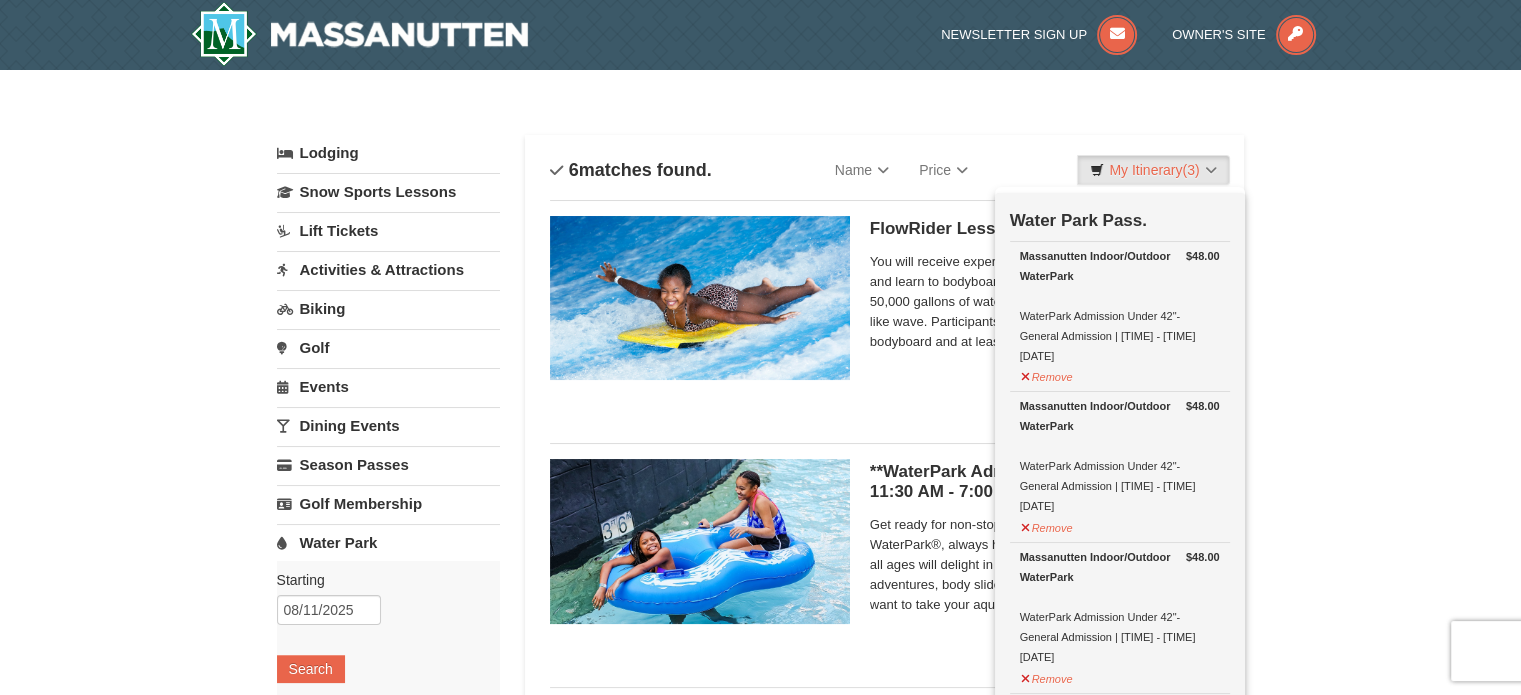 click on "Water Park" at bounding box center (388, 542) 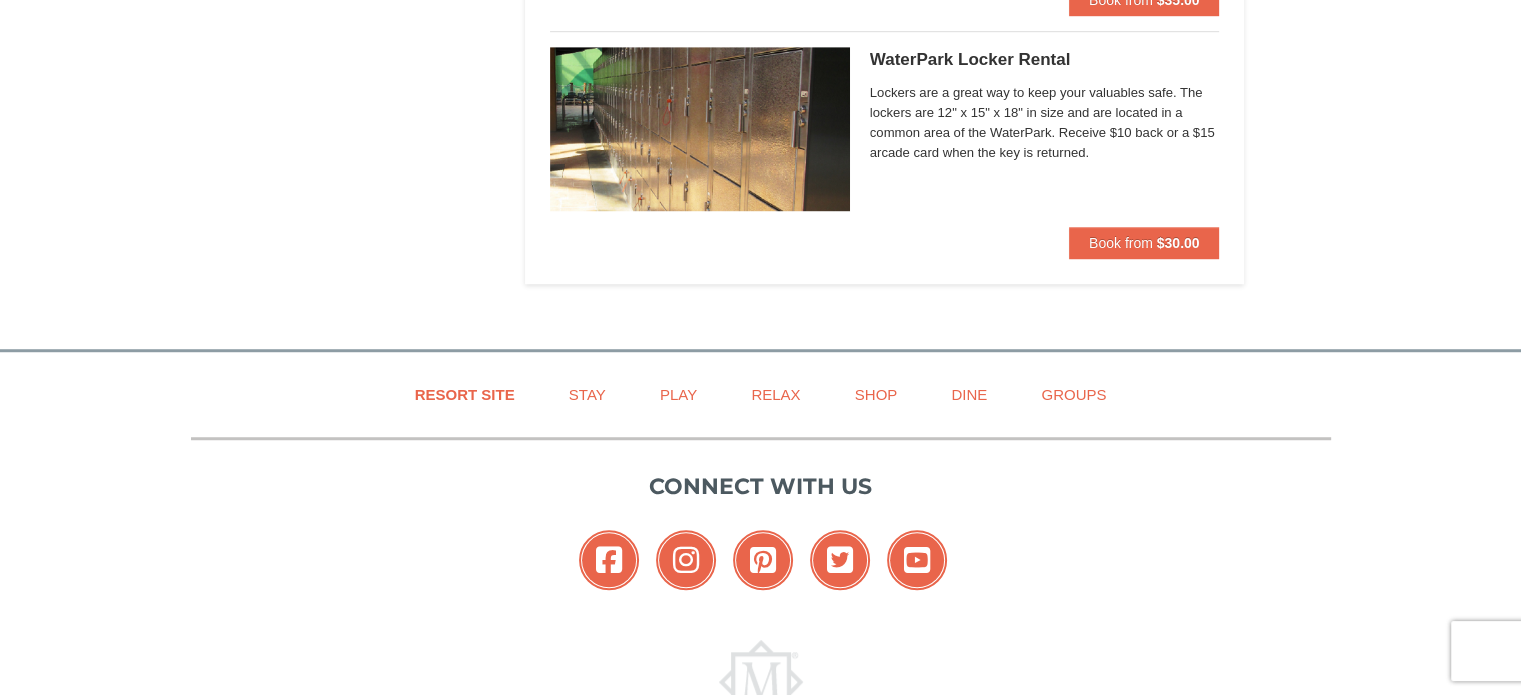 scroll, scrollTop: 1388, scrollLeft: 0, axis: vertical 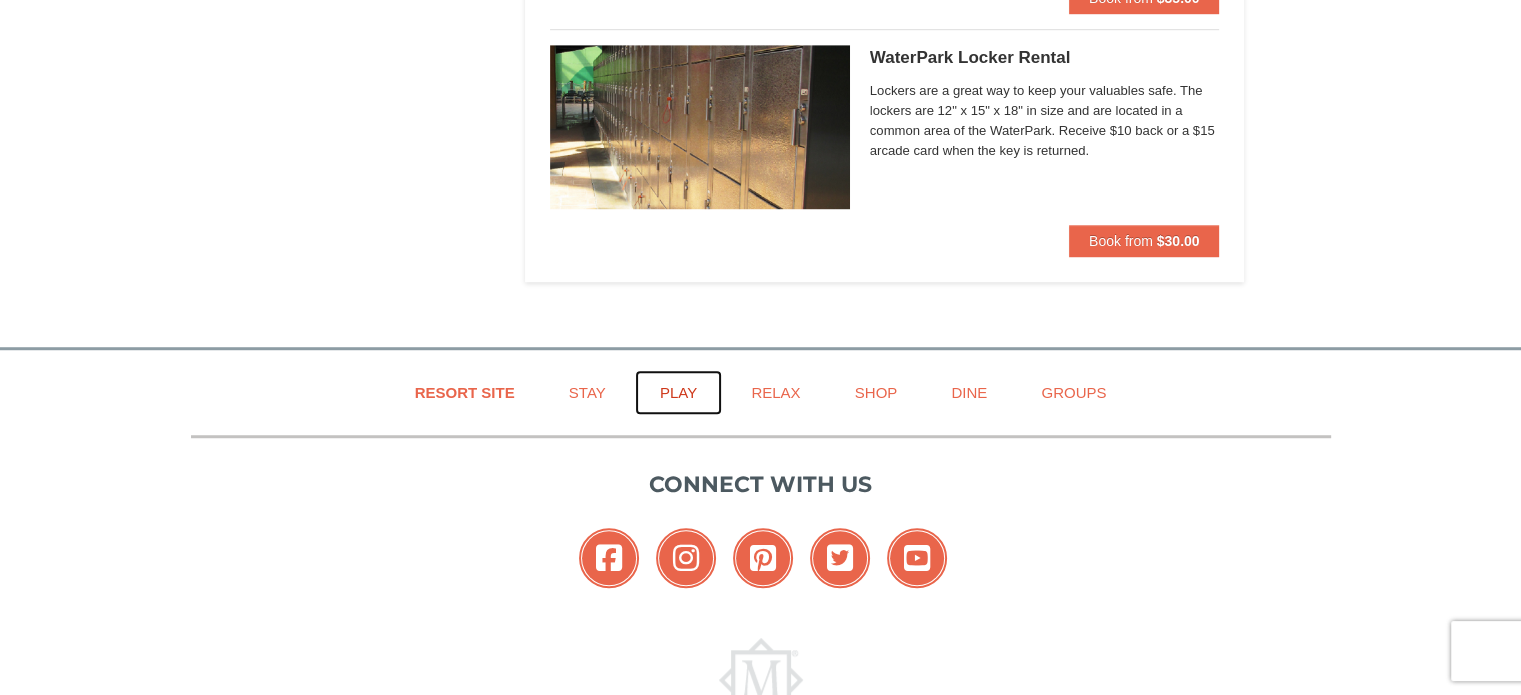 click on "Play" at bounding box center [678, 392] 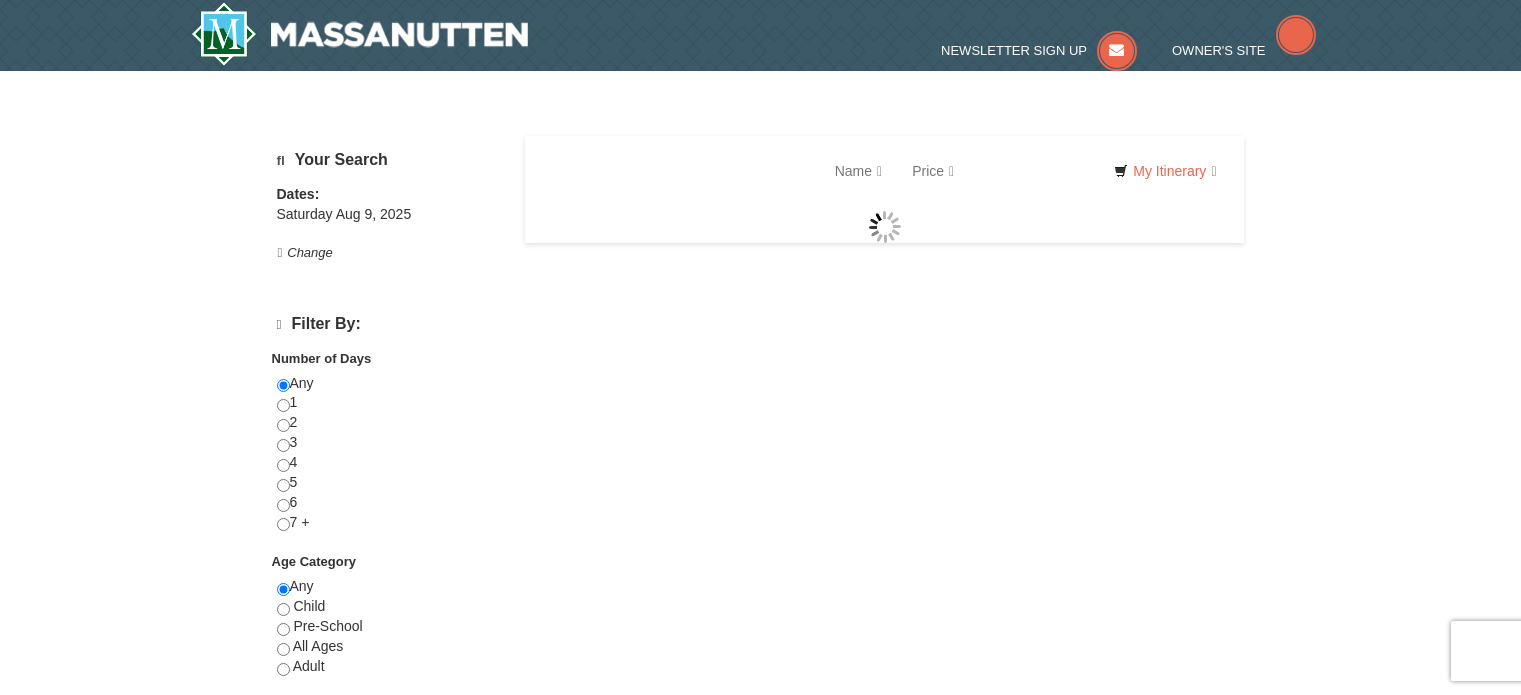 scroll, scrollTop: 0, scrollLeft: 0, axis: both 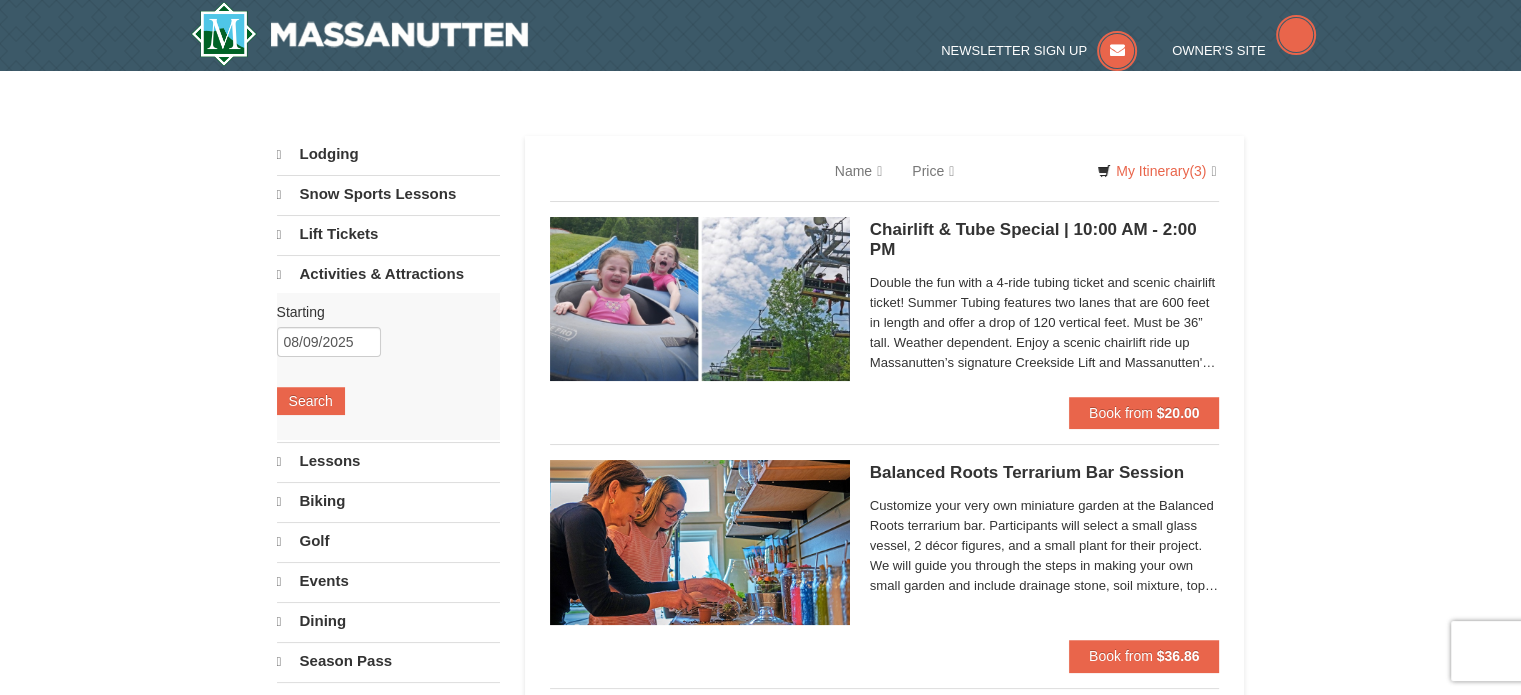 select on "8" 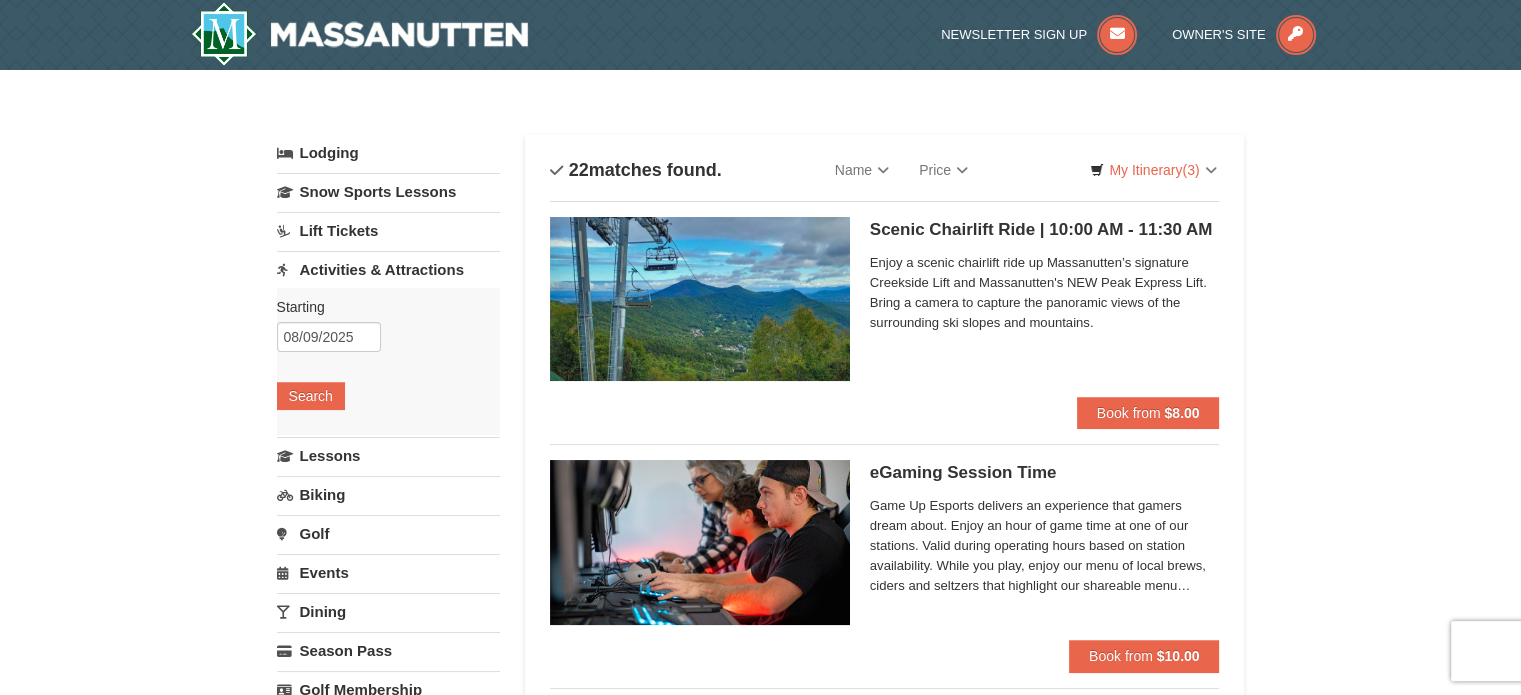 scroll, scrollTop: 0, scrollLeft: 0, axis: both 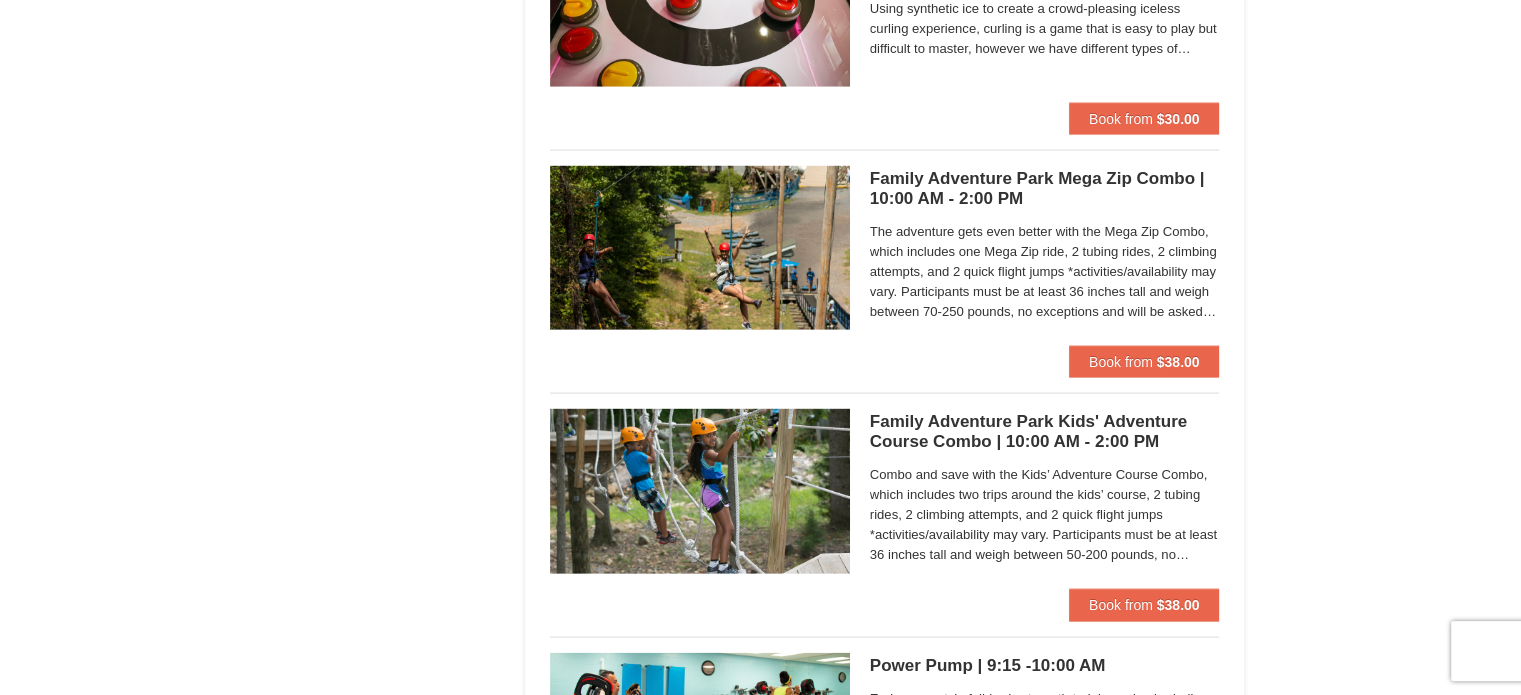 click on "Family Adventure Park Mega Zip Combo | 10:00 AM - 2:00 PM  Massanutten Family Adventure Park" at bounding box center (1045, 189) 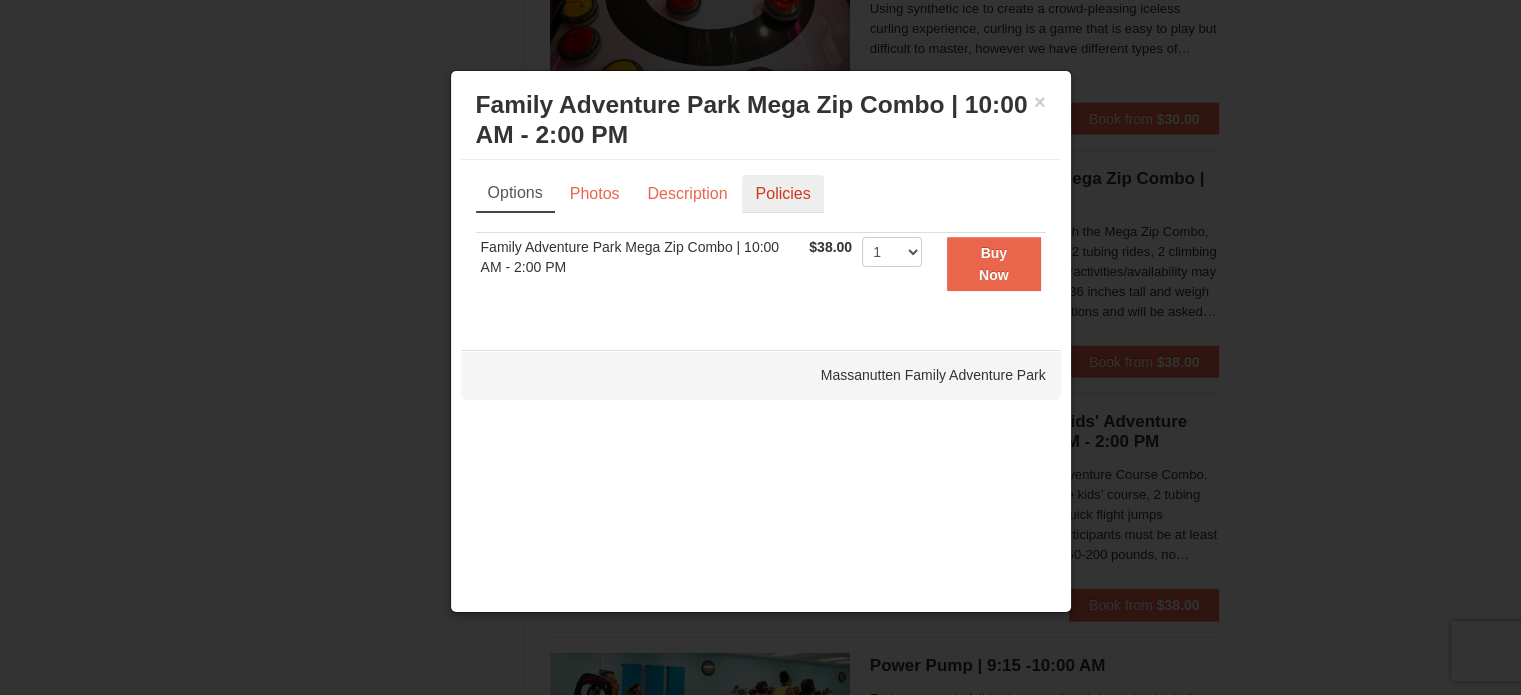 click on "Policies" at bounding box center (782, 194) 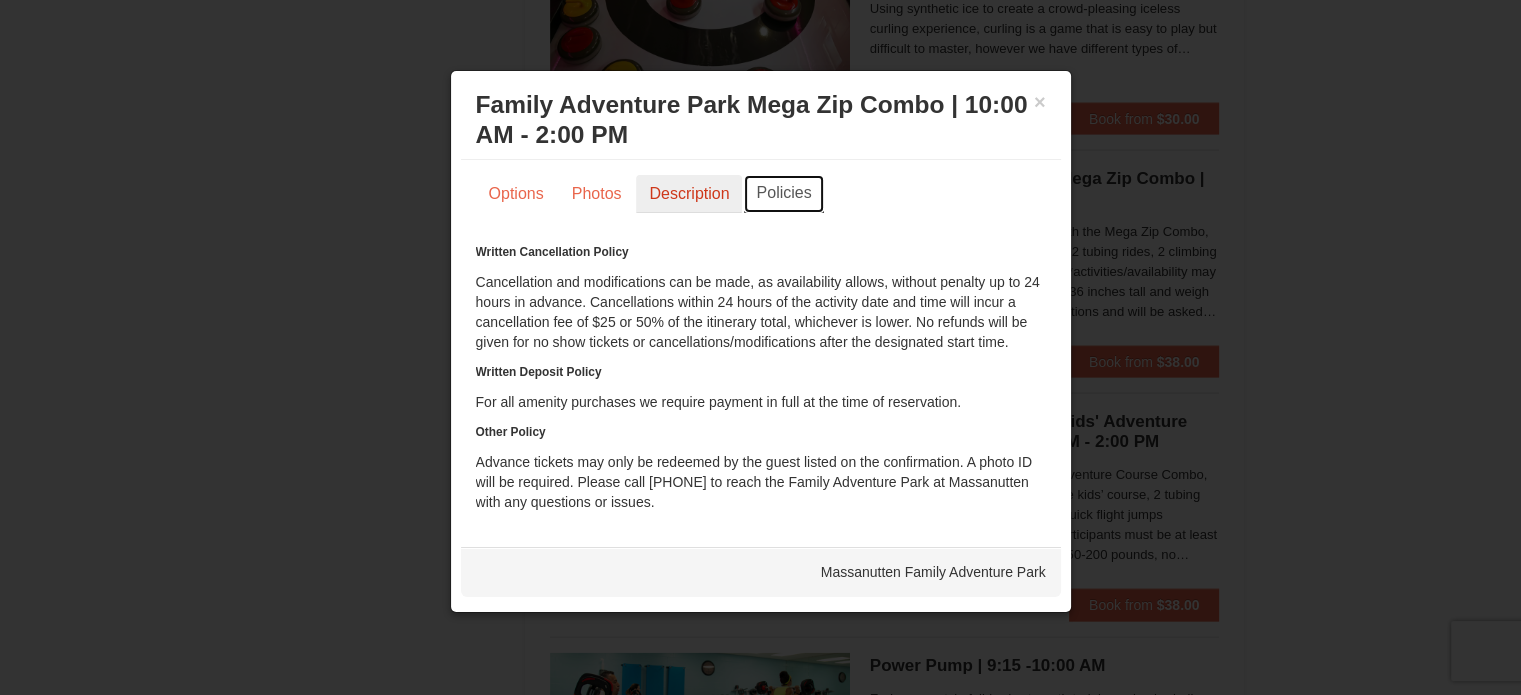 click on "Description" at bounding box center [689, 194] 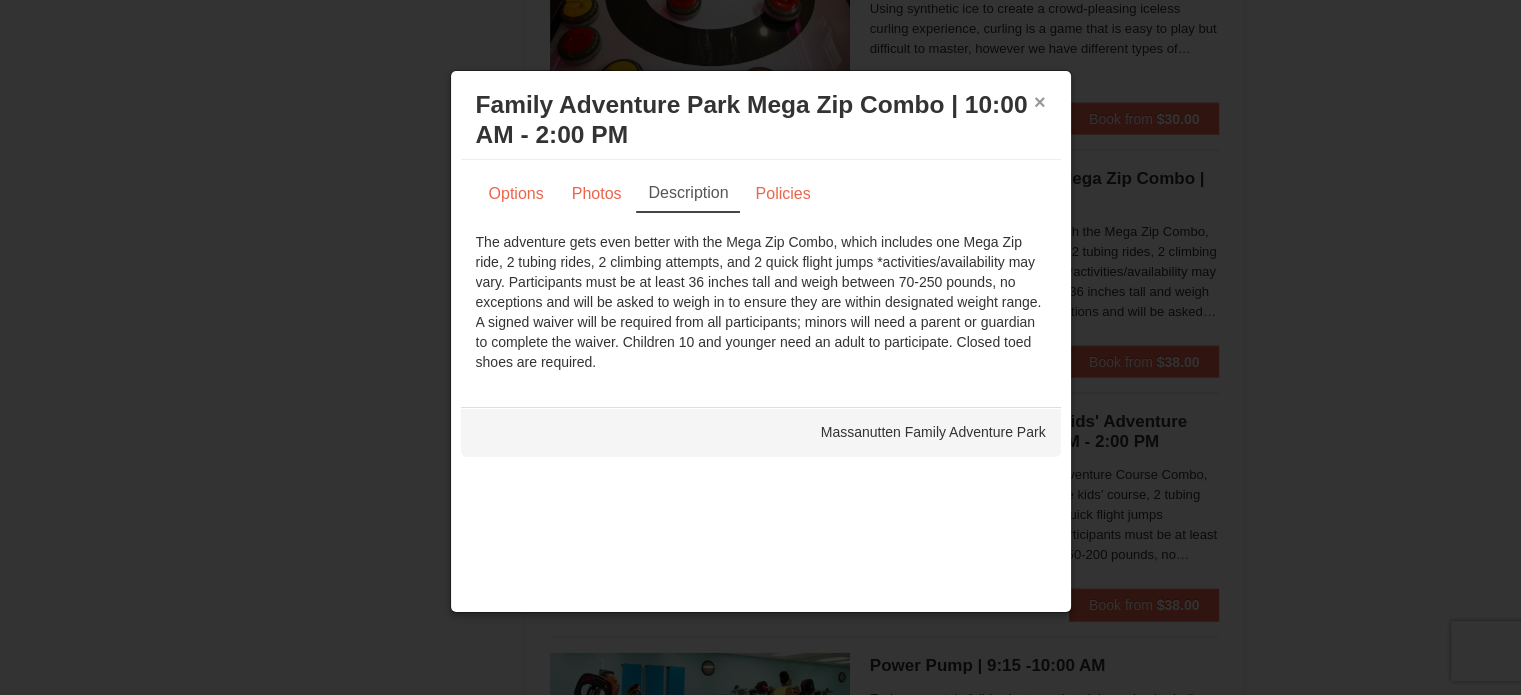 click on "×" at bounding box center (1040, 102) 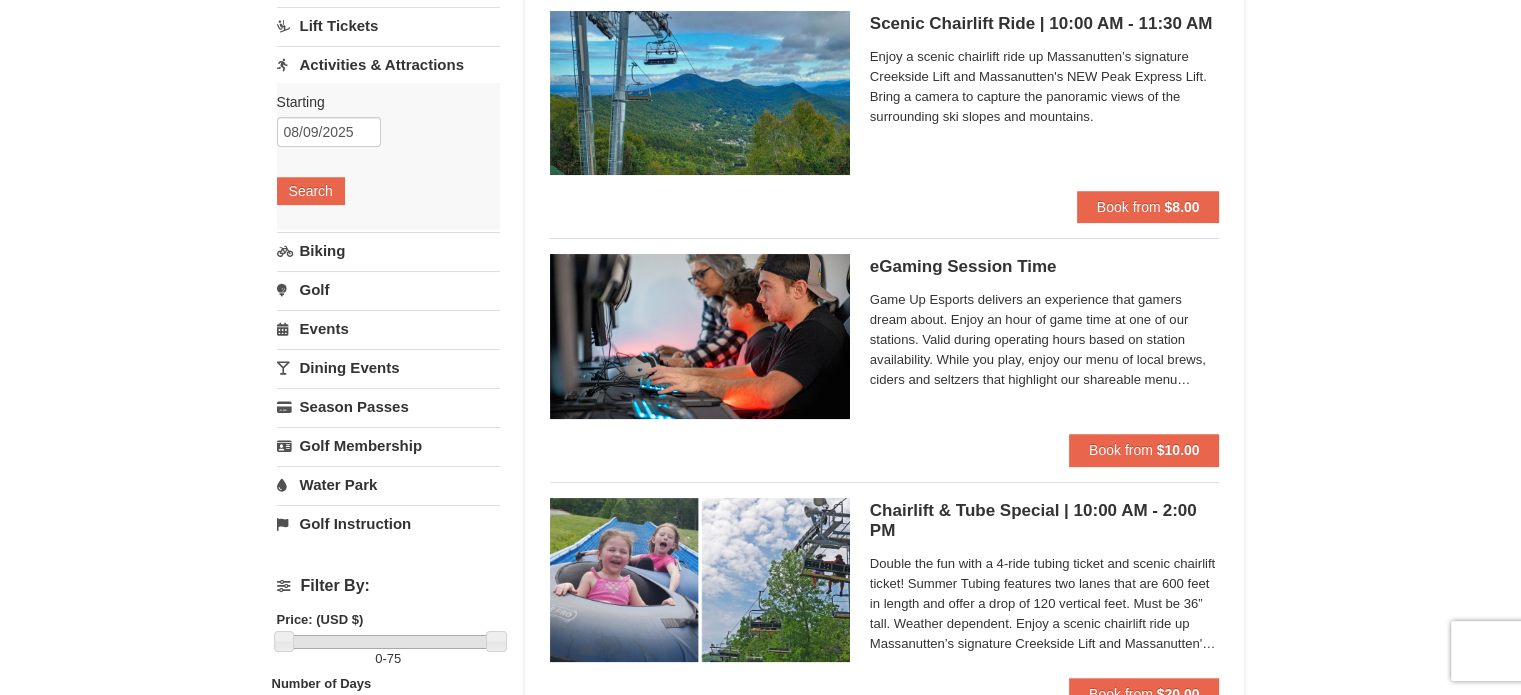 scroll, scrollTop: 4188, scrollLeft: 0, axis: vertical 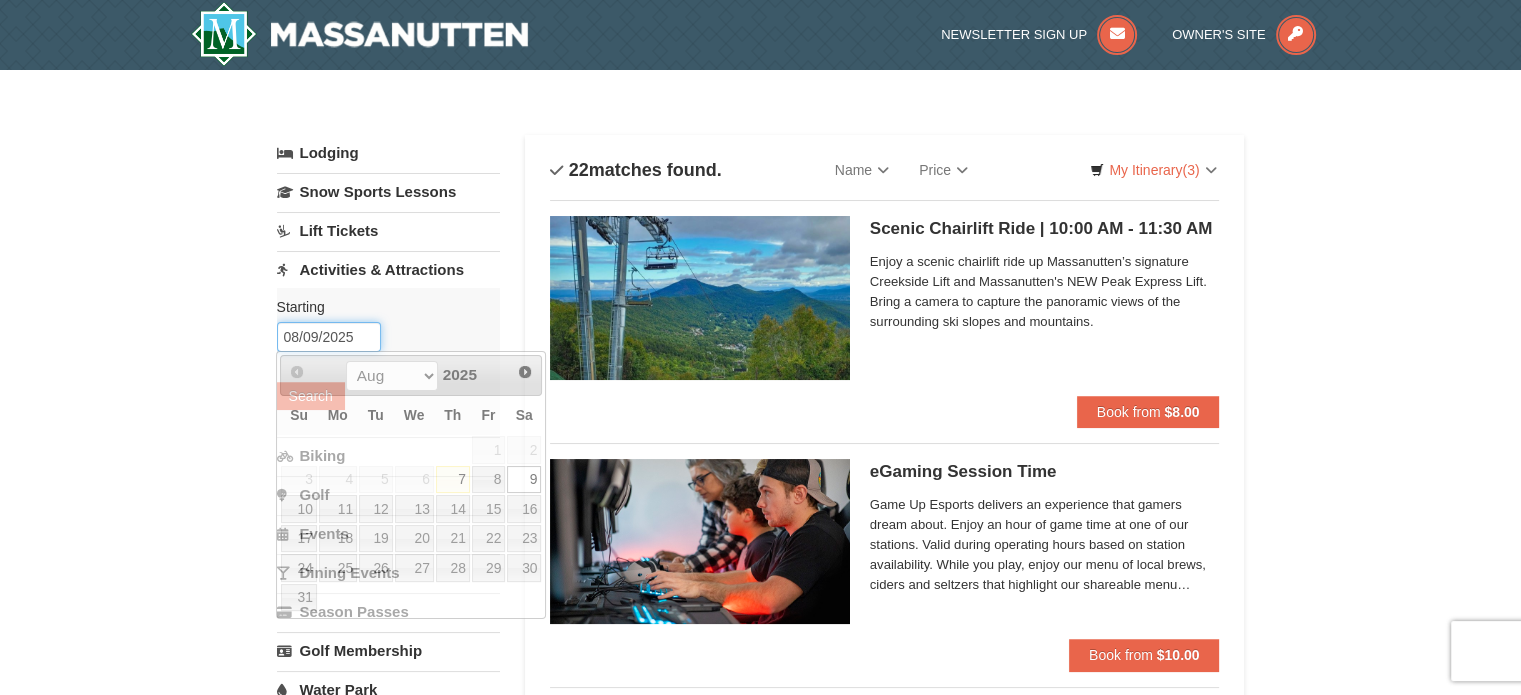 click on "08/09/2025" at bounding box center (329, 337) 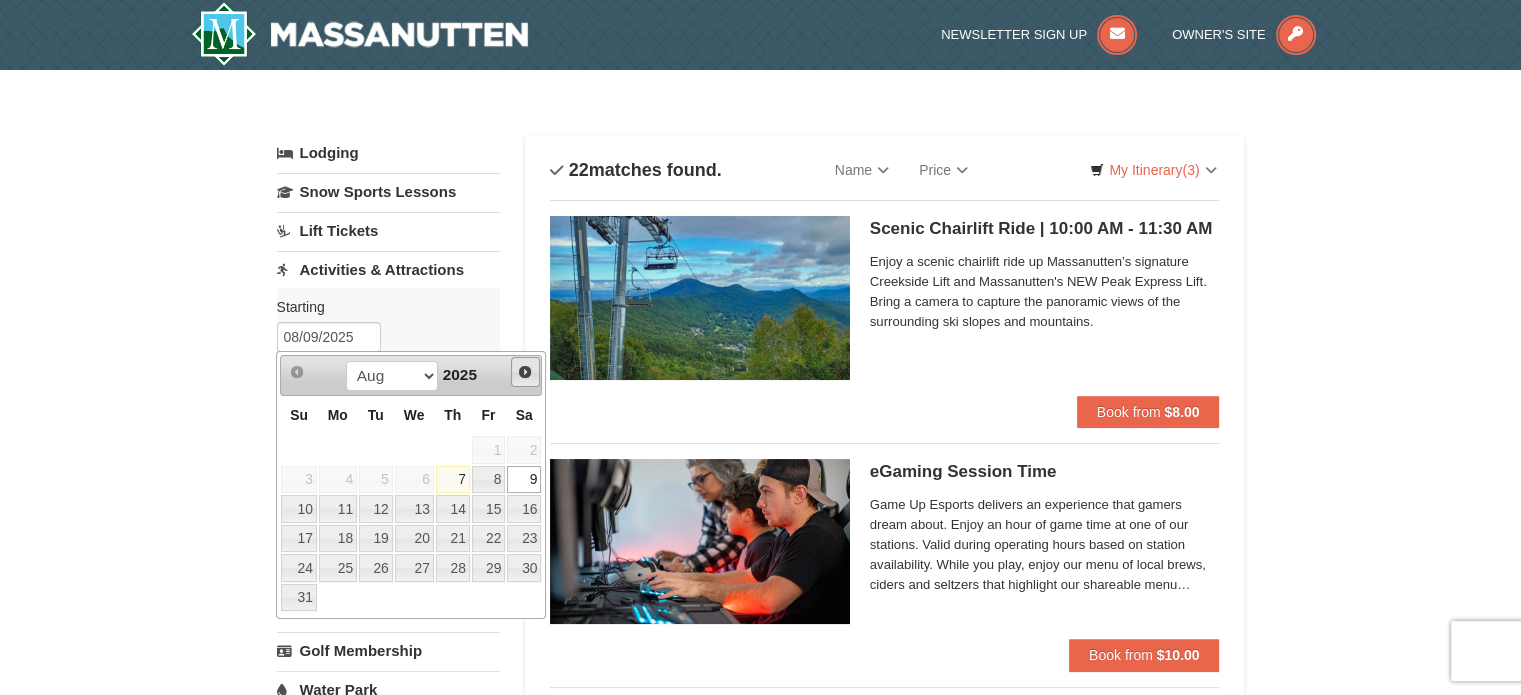 click on "Next" at bounding box center (525, 372) 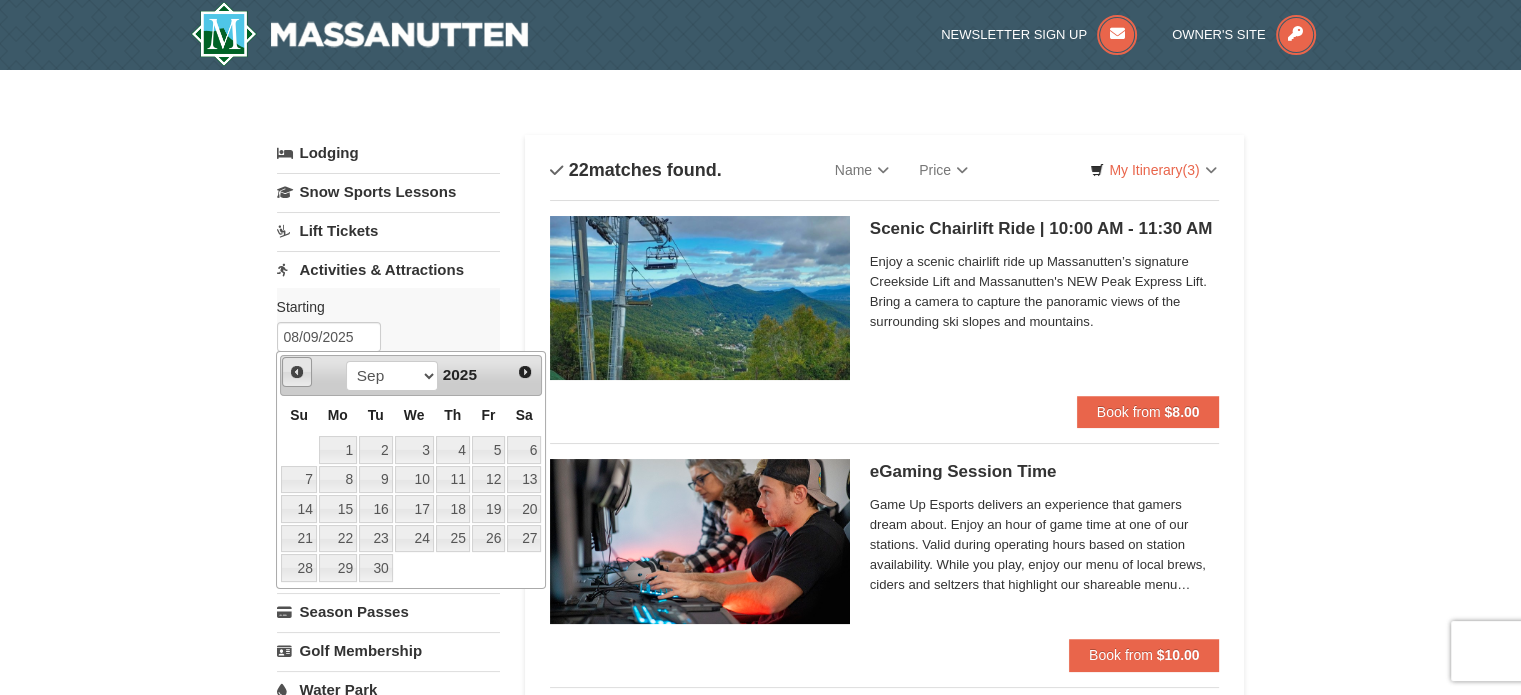 click on "Prev" at bounding box center [297, 372] 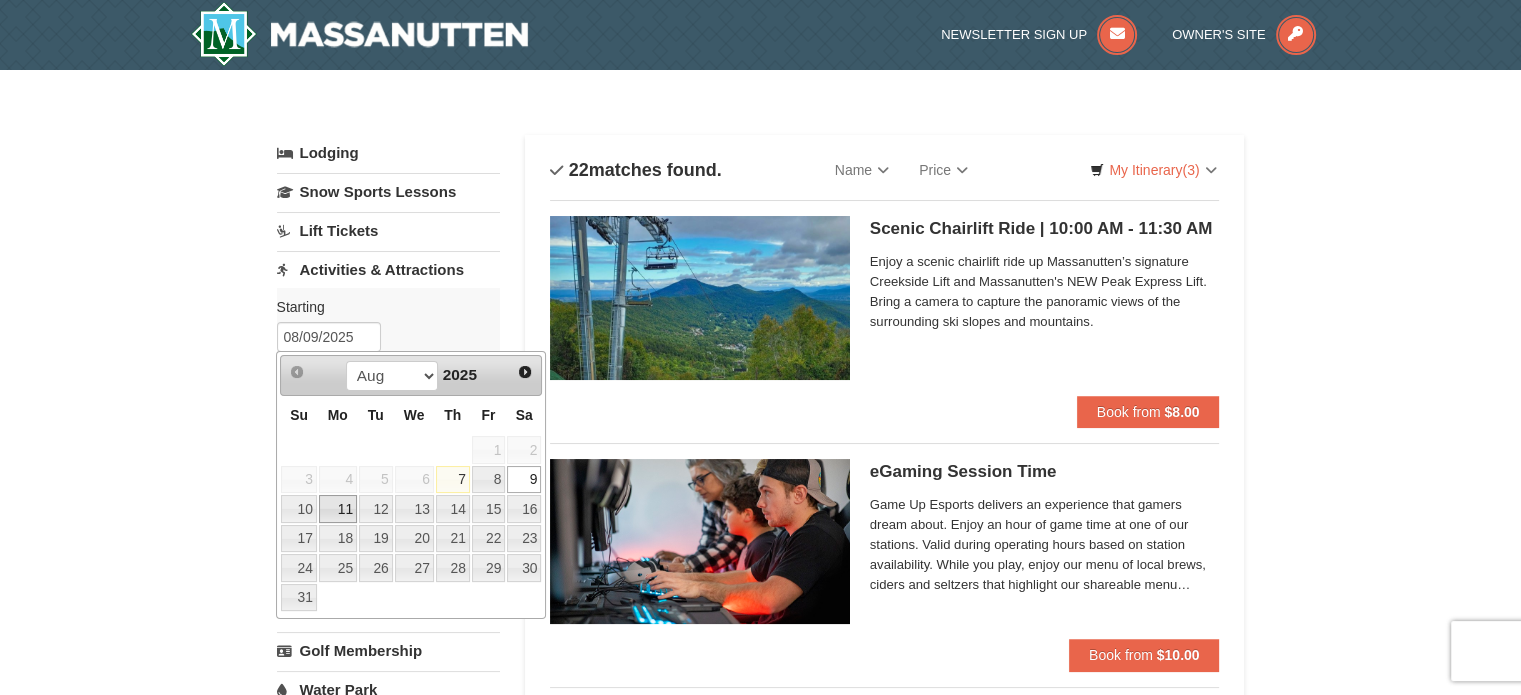 click on "11" at bounding box center (338, 509) 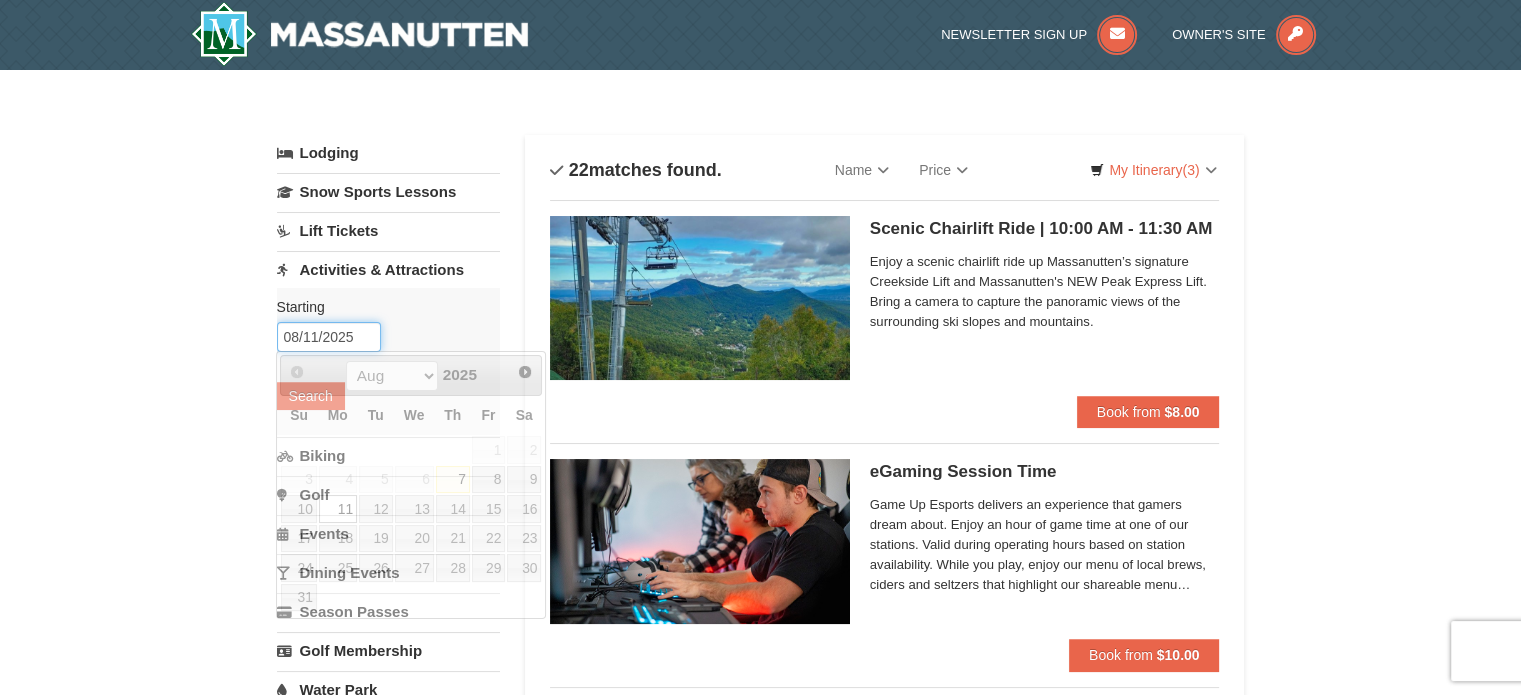 click on "08/11/2025" at bounding box center [329, 337] 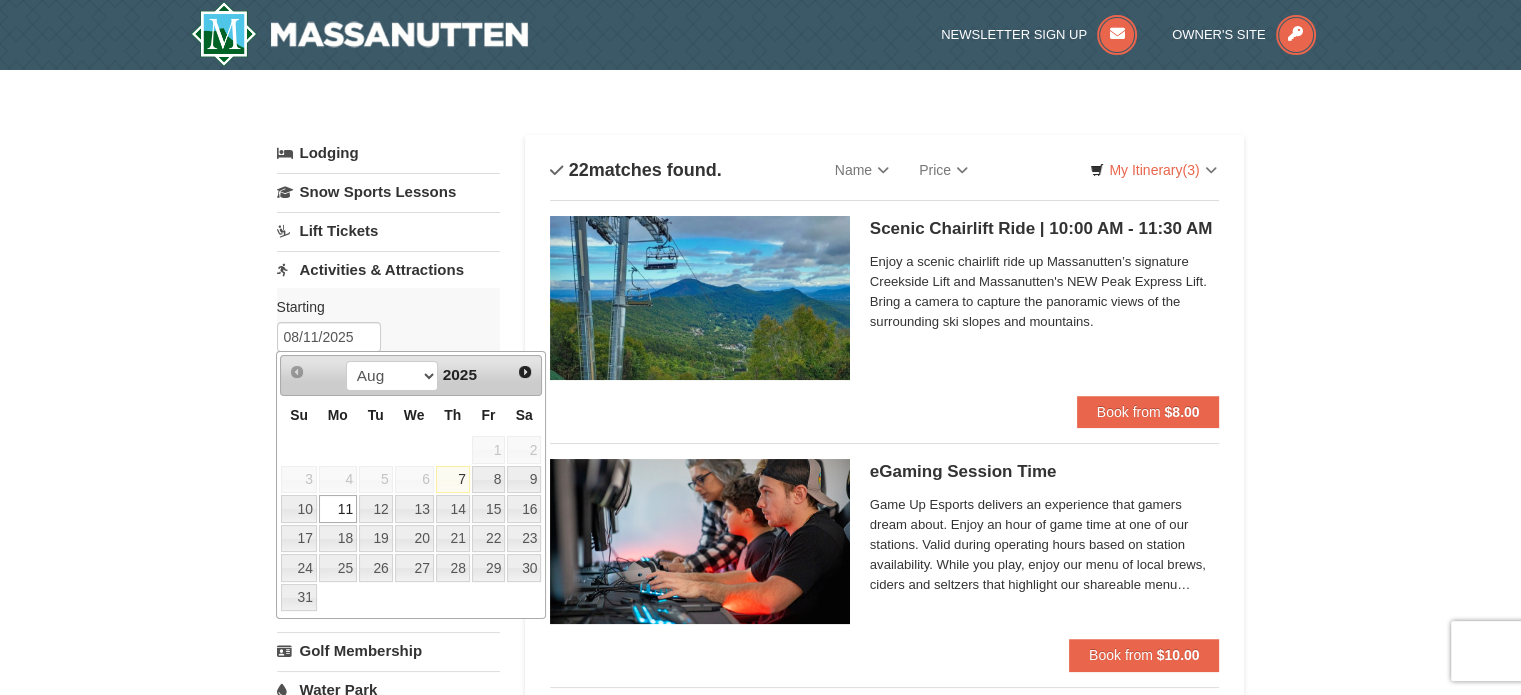 click on "11" at bounding box center [338, 509] 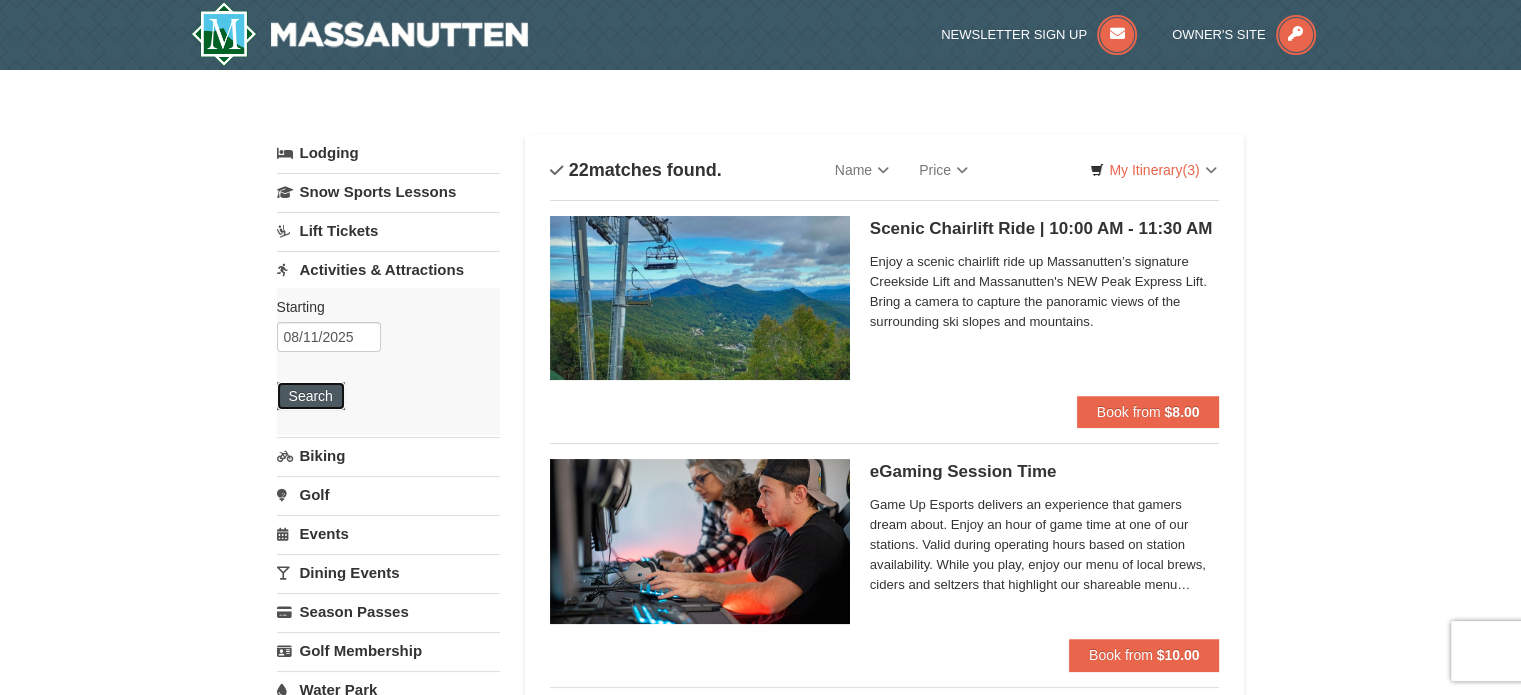 click on "Search" at bounding box center (311, 396) 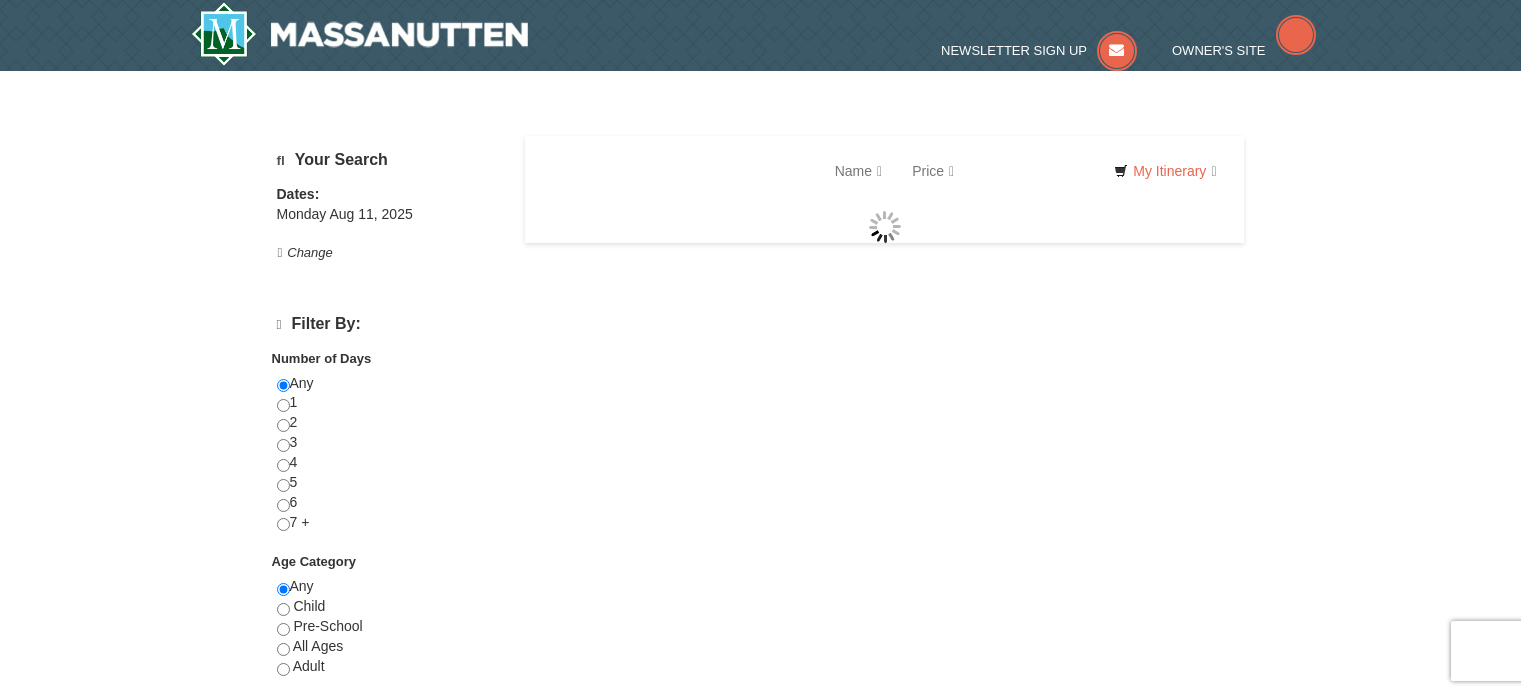 scroll, scrollTop: 0, scrollLeft: 0, axis: both 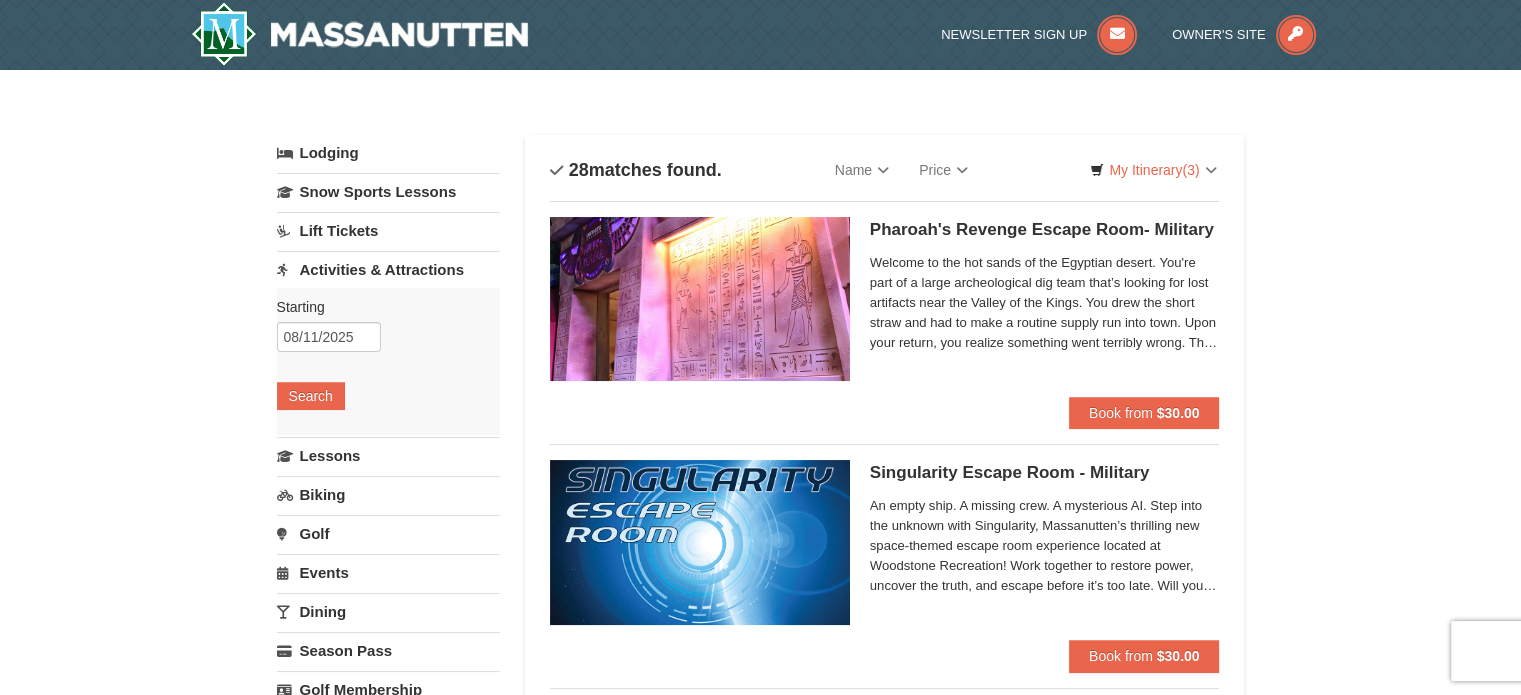 select on "8" 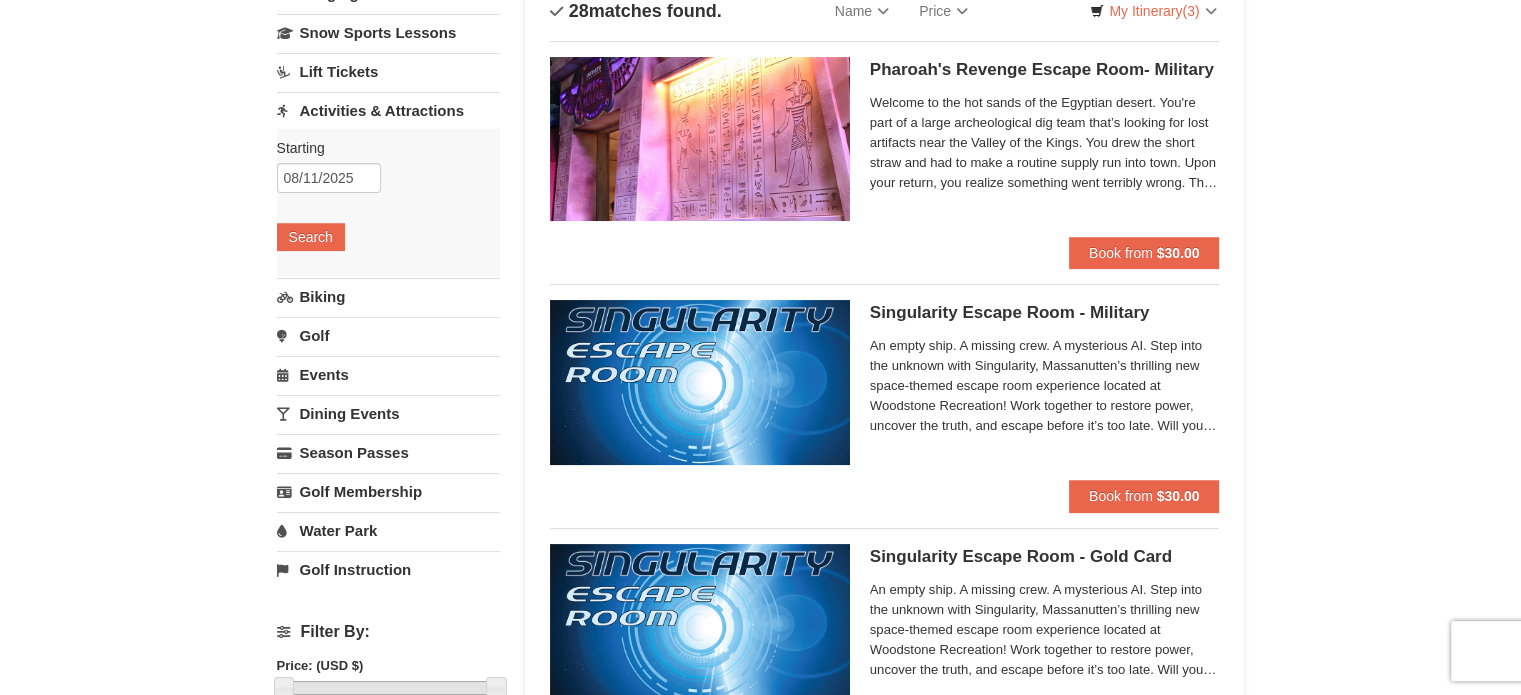 scroll, scrollTop: 0, scrollLeft: 0, axis: both 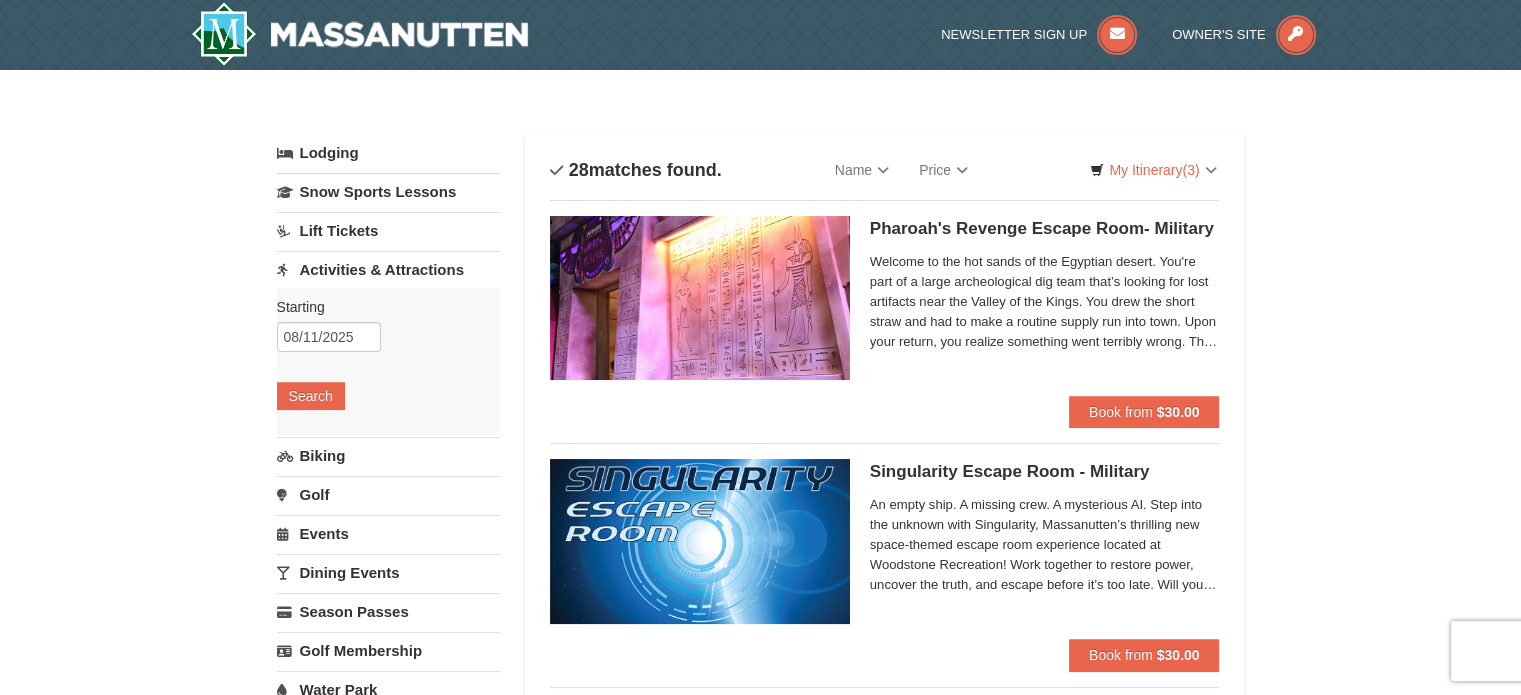 click on "Biking" at bounding box center (388, 455) 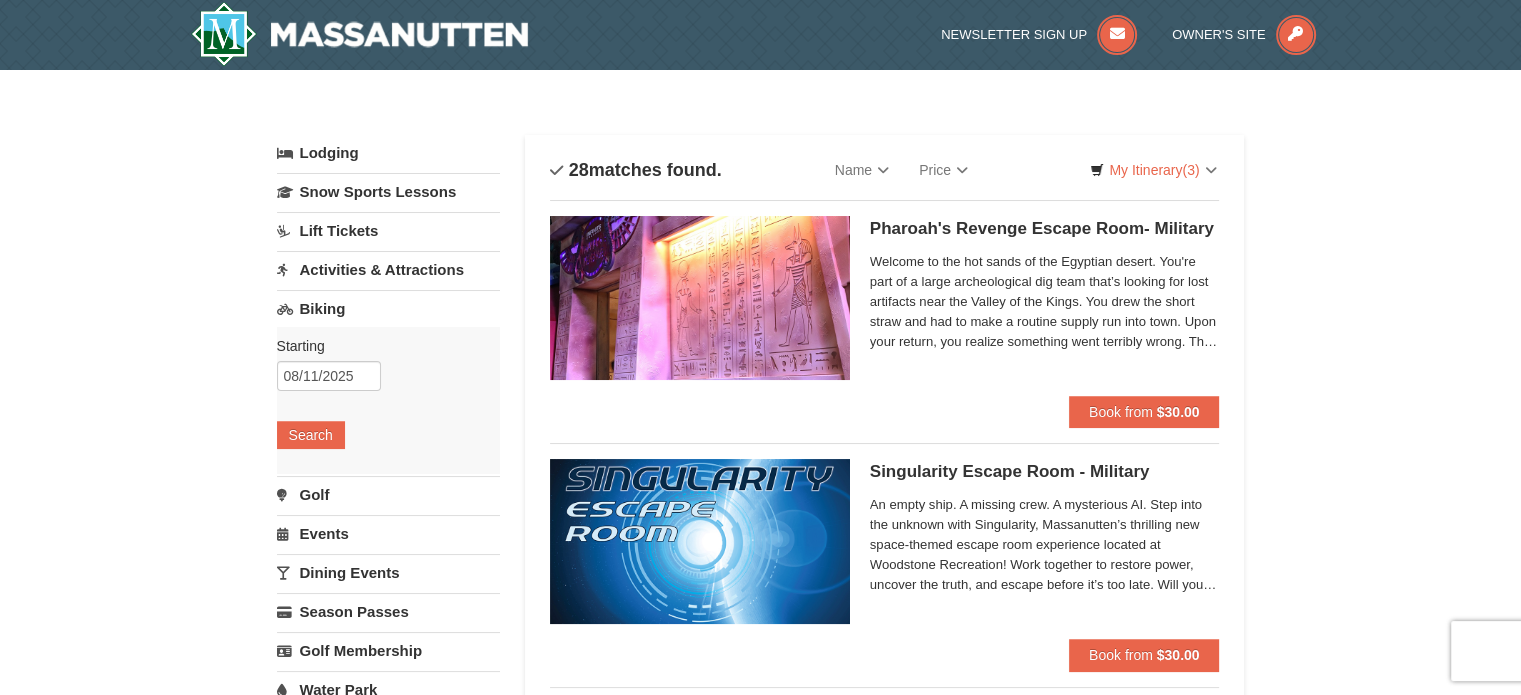 click on "Lift Tickets" at bounding box center [388, 230] 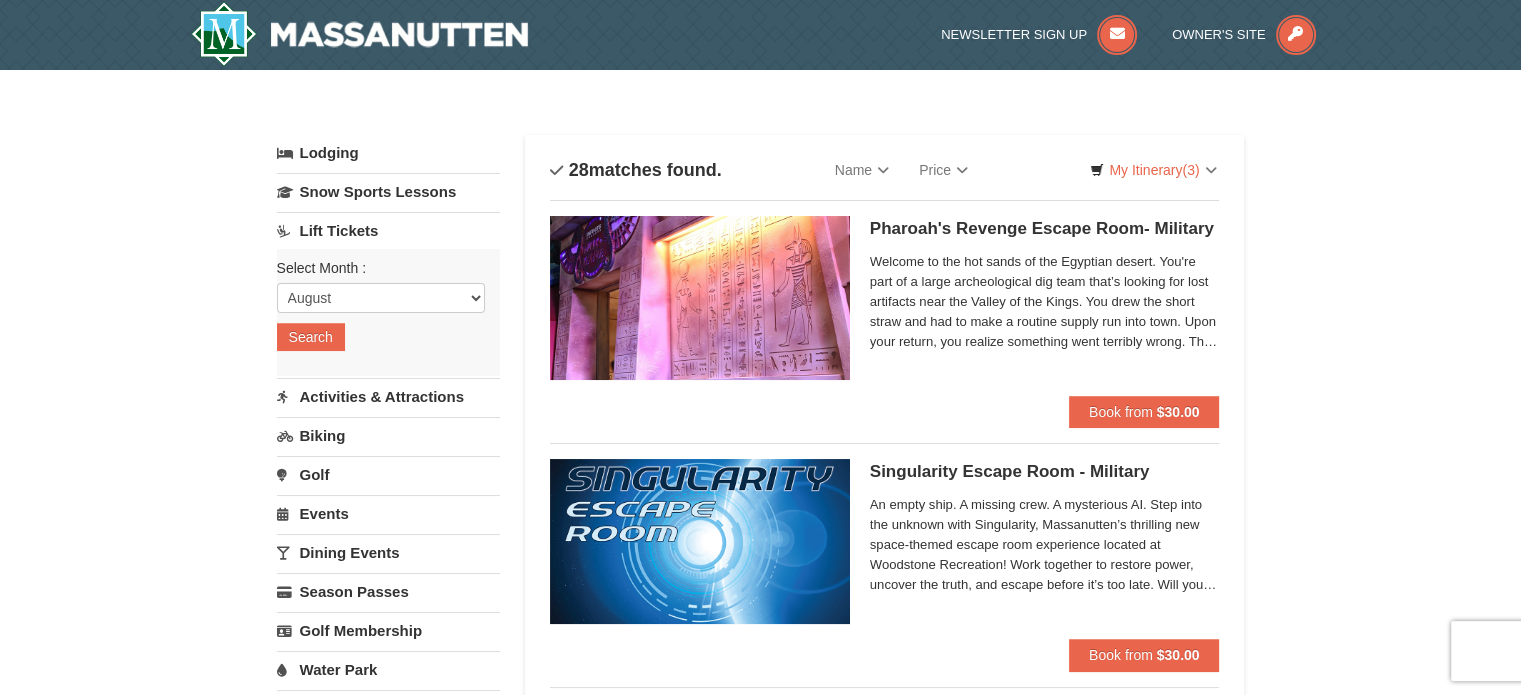 click on "Lift Tickets" at bounding box center [388, 230] 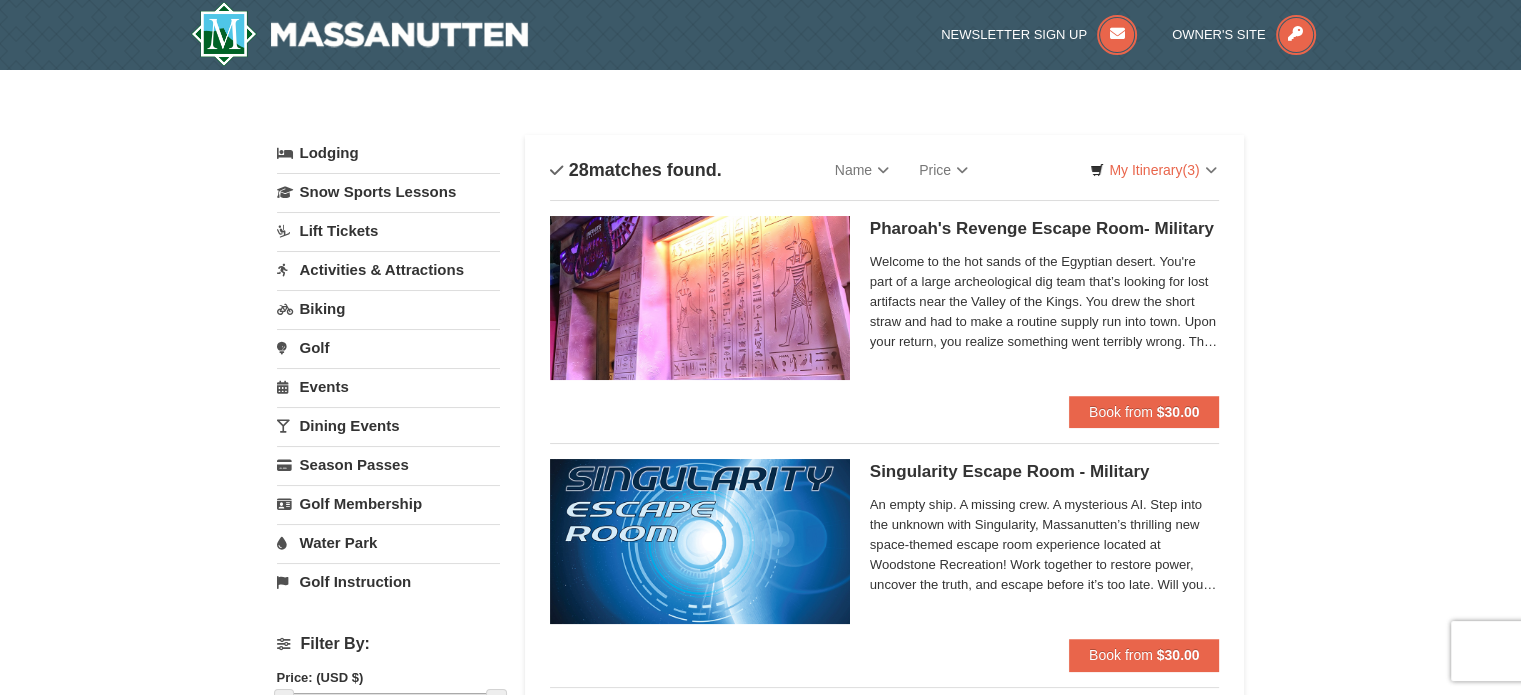 click on "Water Park" at bounding box center [388, 542] 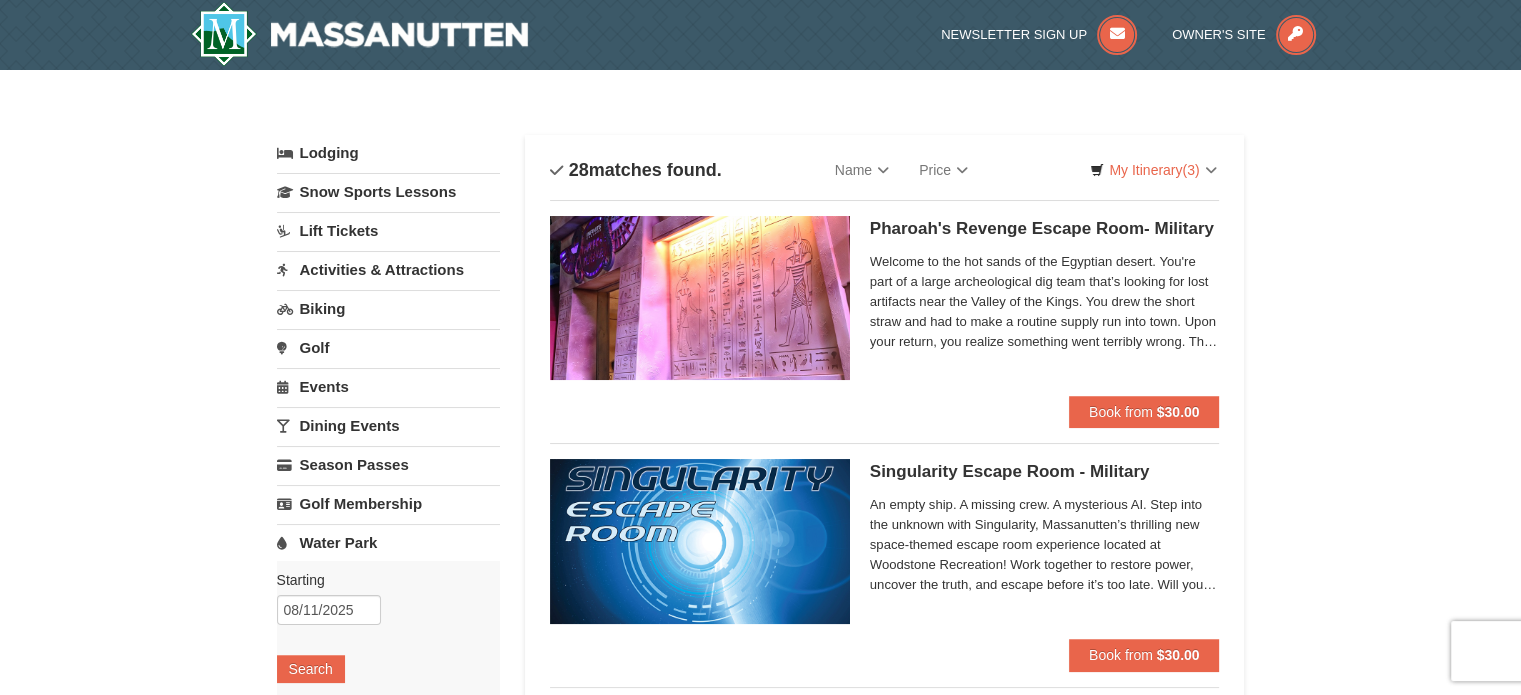 click on "Lodging" at bounding box center (388, 153) 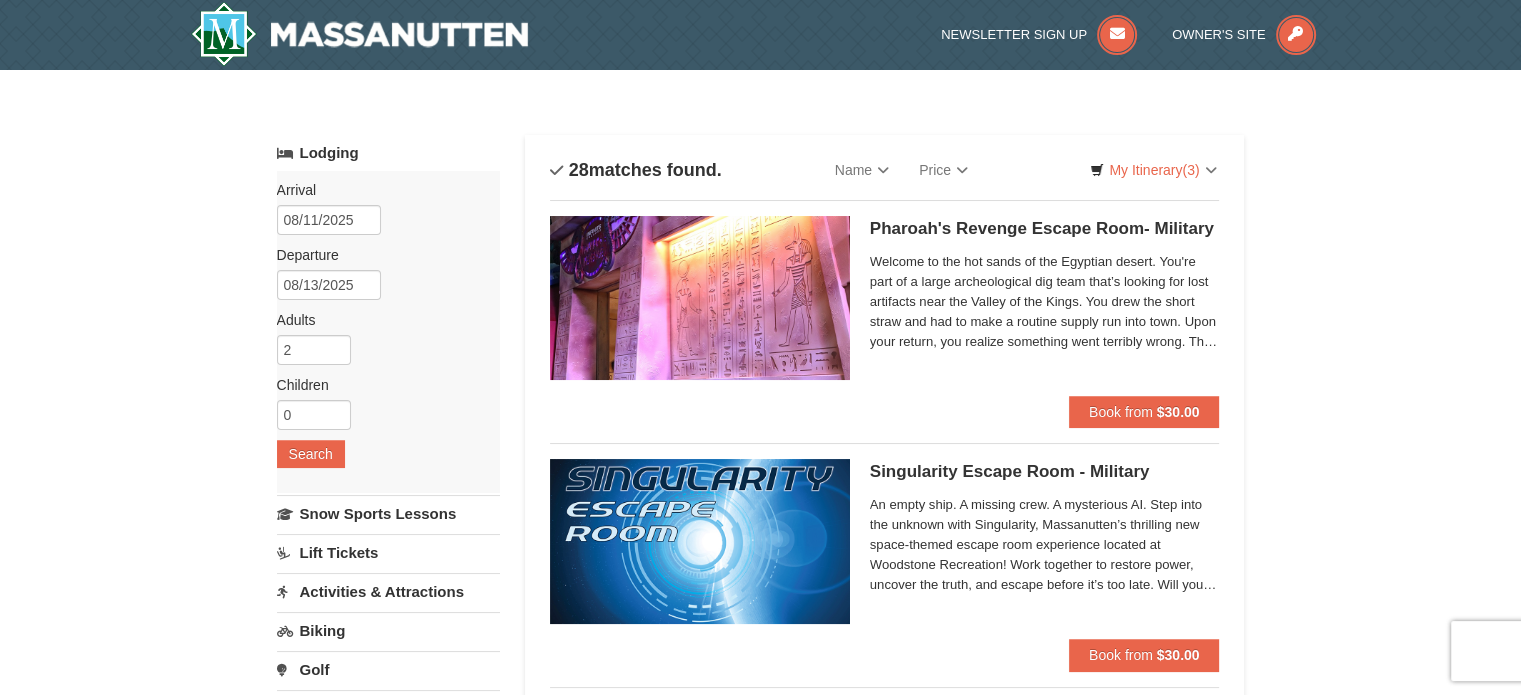 scroll, scrollTop: 6896, scrollLeft: 0, axis: vertical 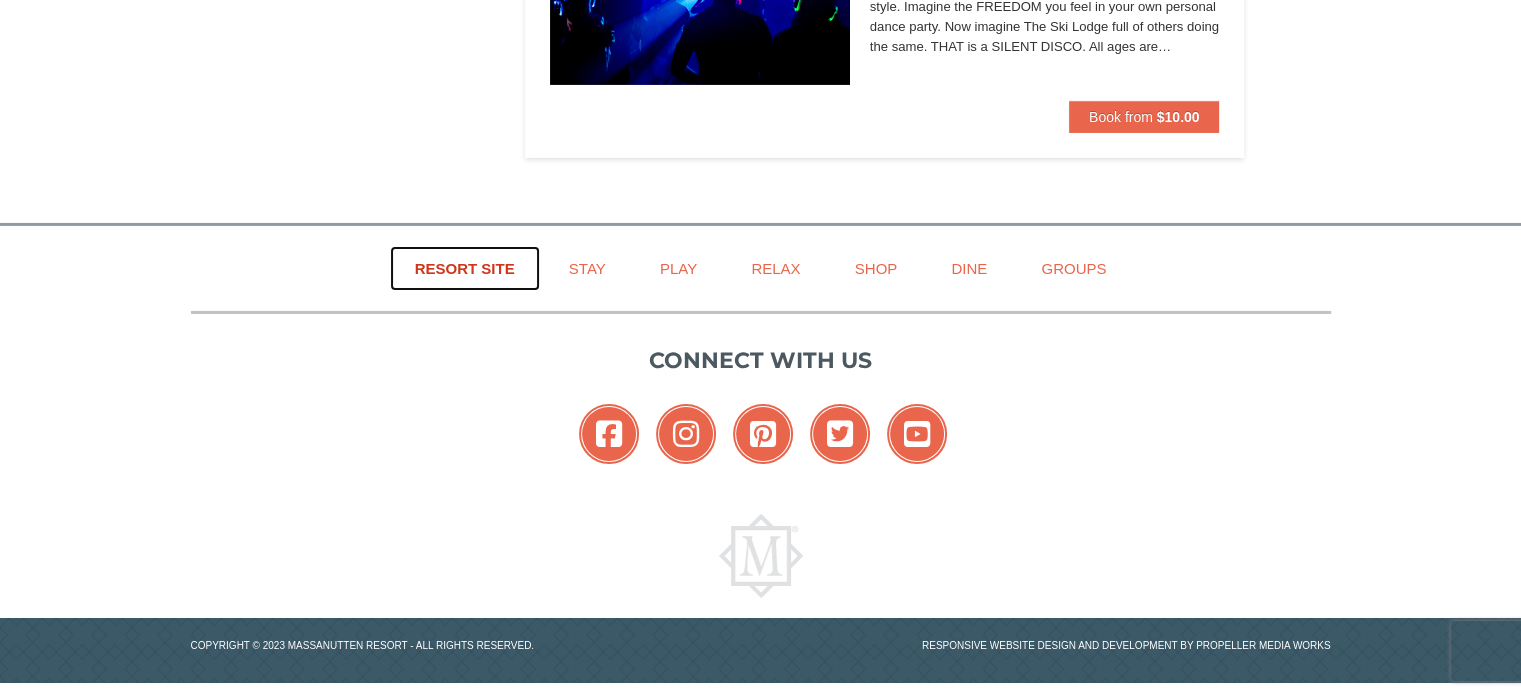 click on "Resort Site" at bounding box center [465, 268] 